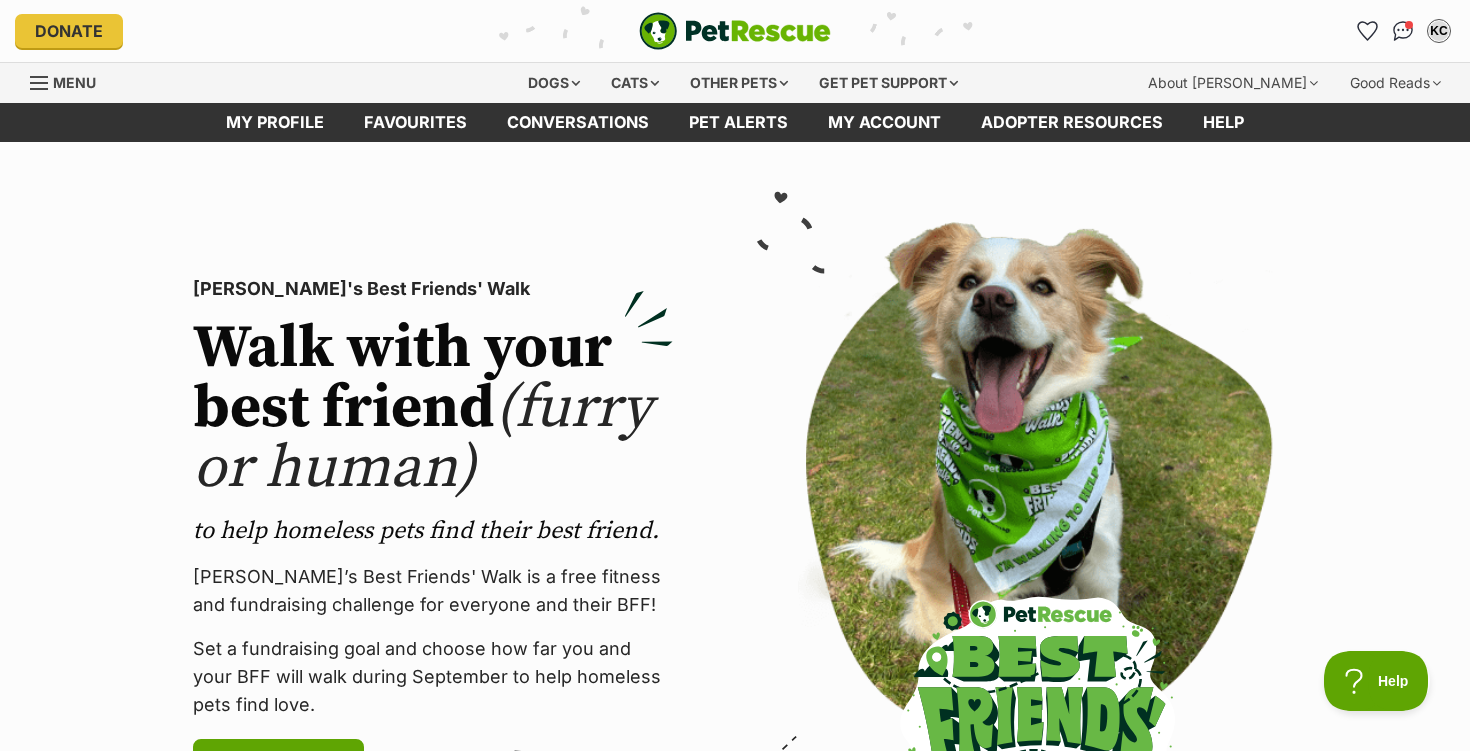 scroll, scrollTop: 0, scrollLeft: 0, axis: both 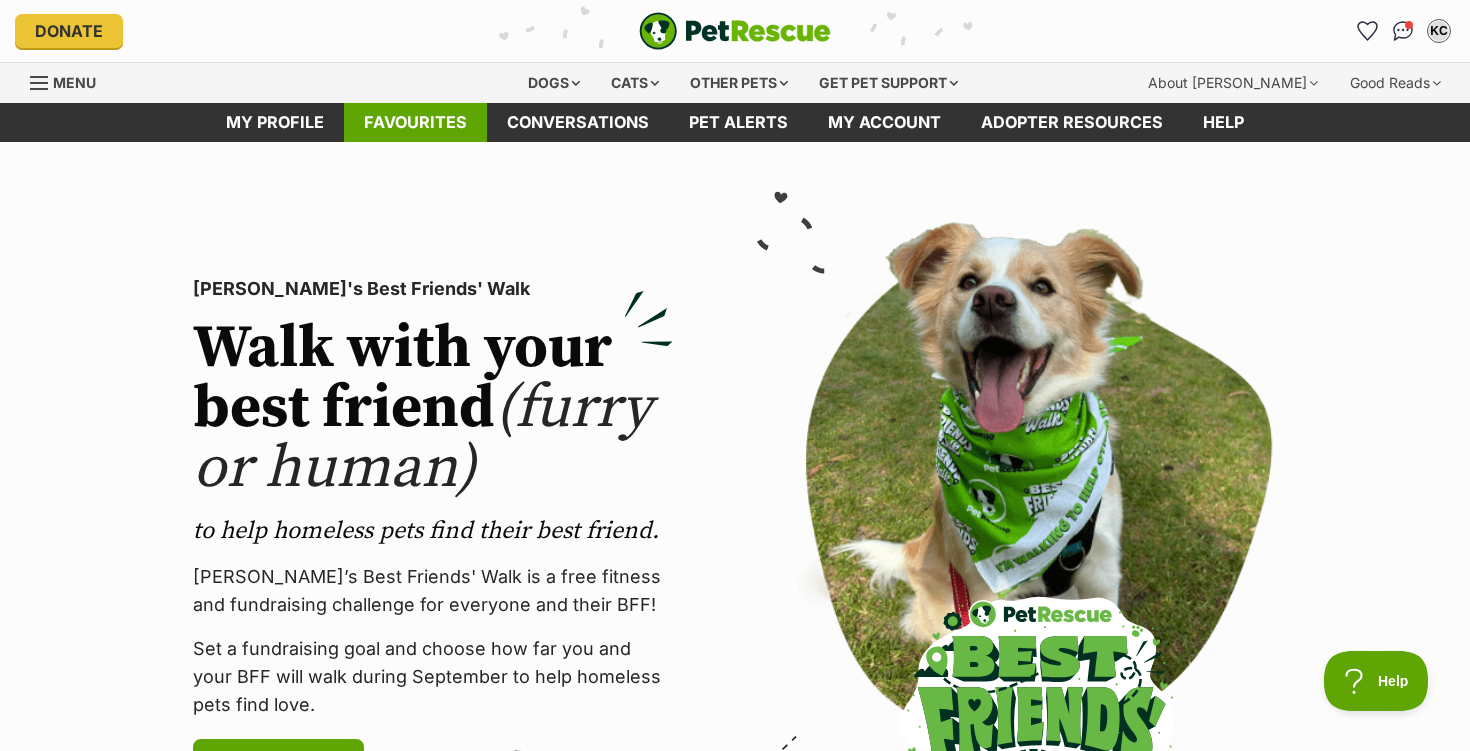 click on "Favourites" at bounding box center (415, 122) 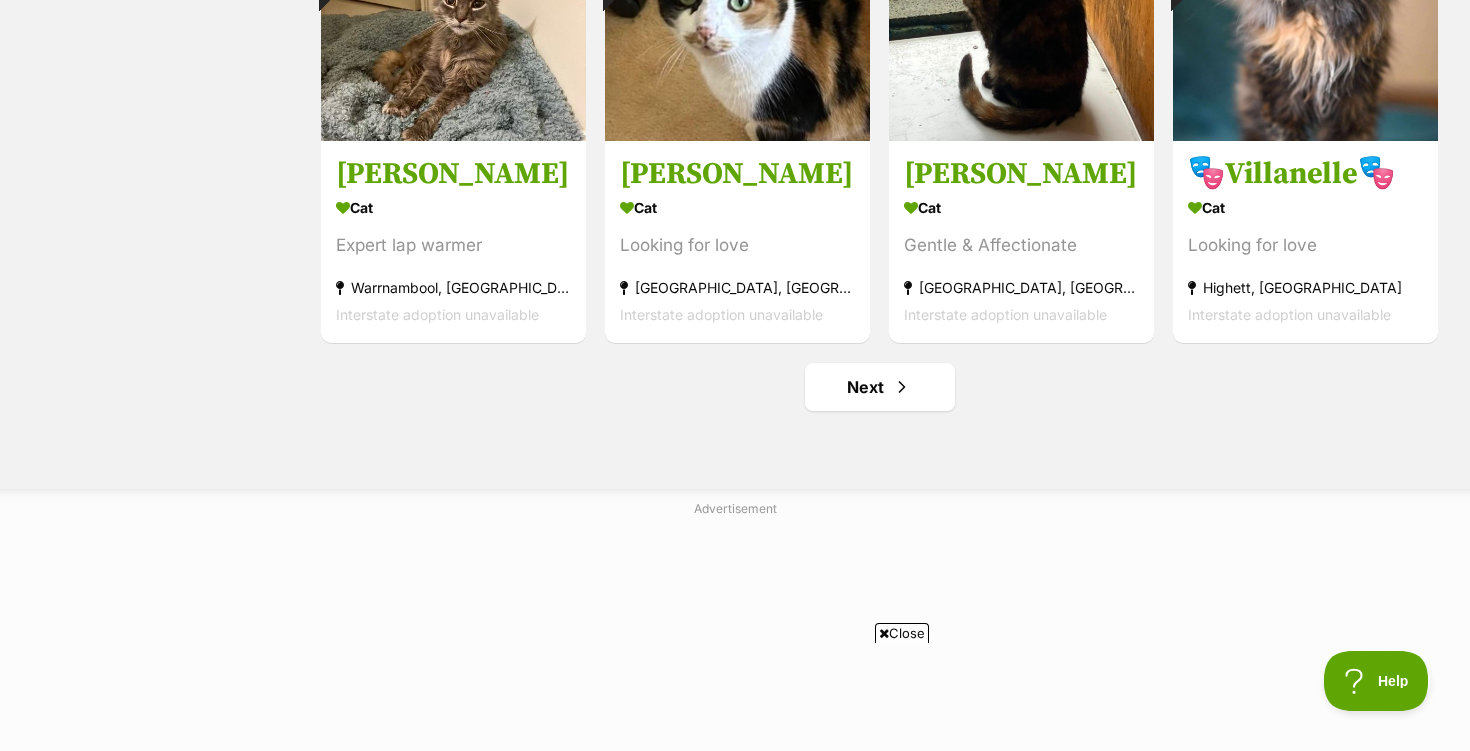scroll, scrollTop: 2480, scrollLeft: 0, axis: vertical 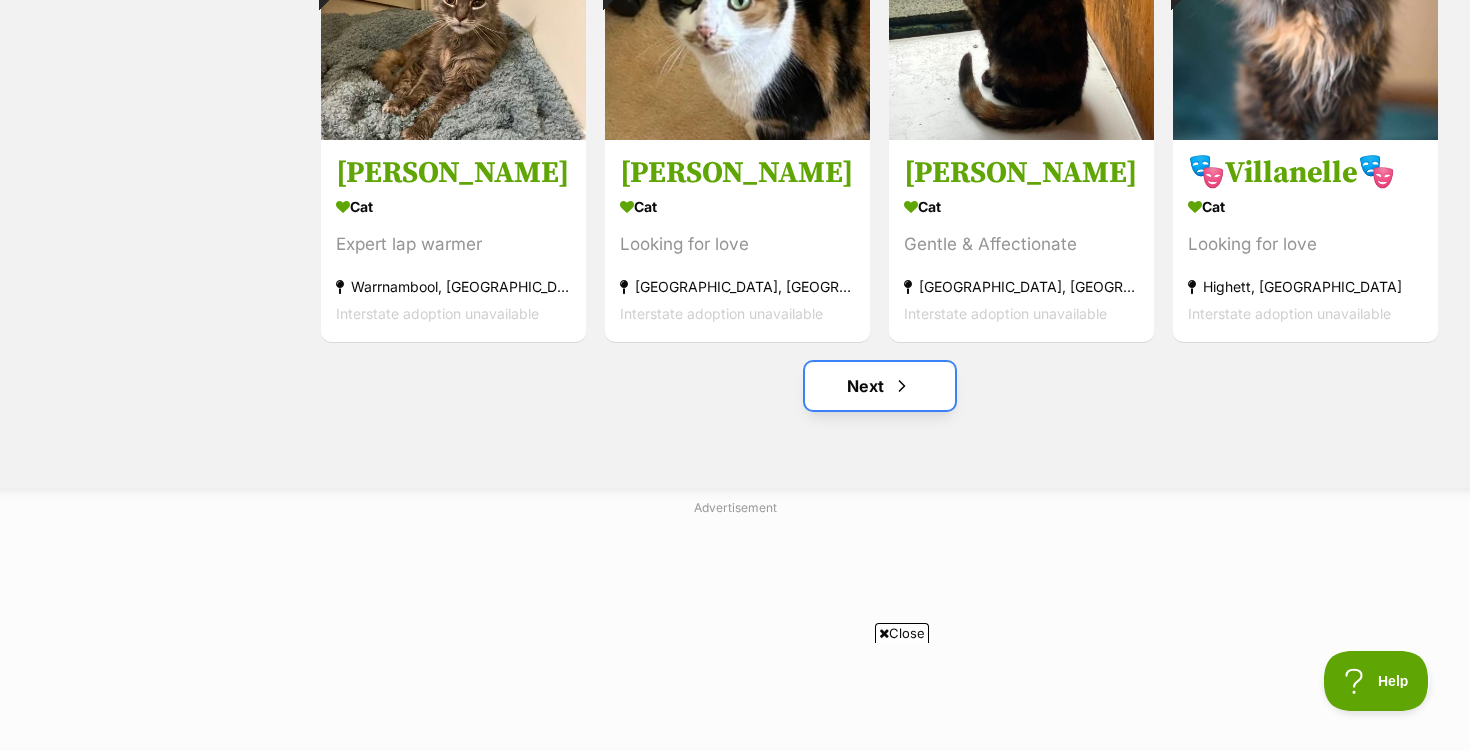 click on "Next" at bounding box center (880, 386) 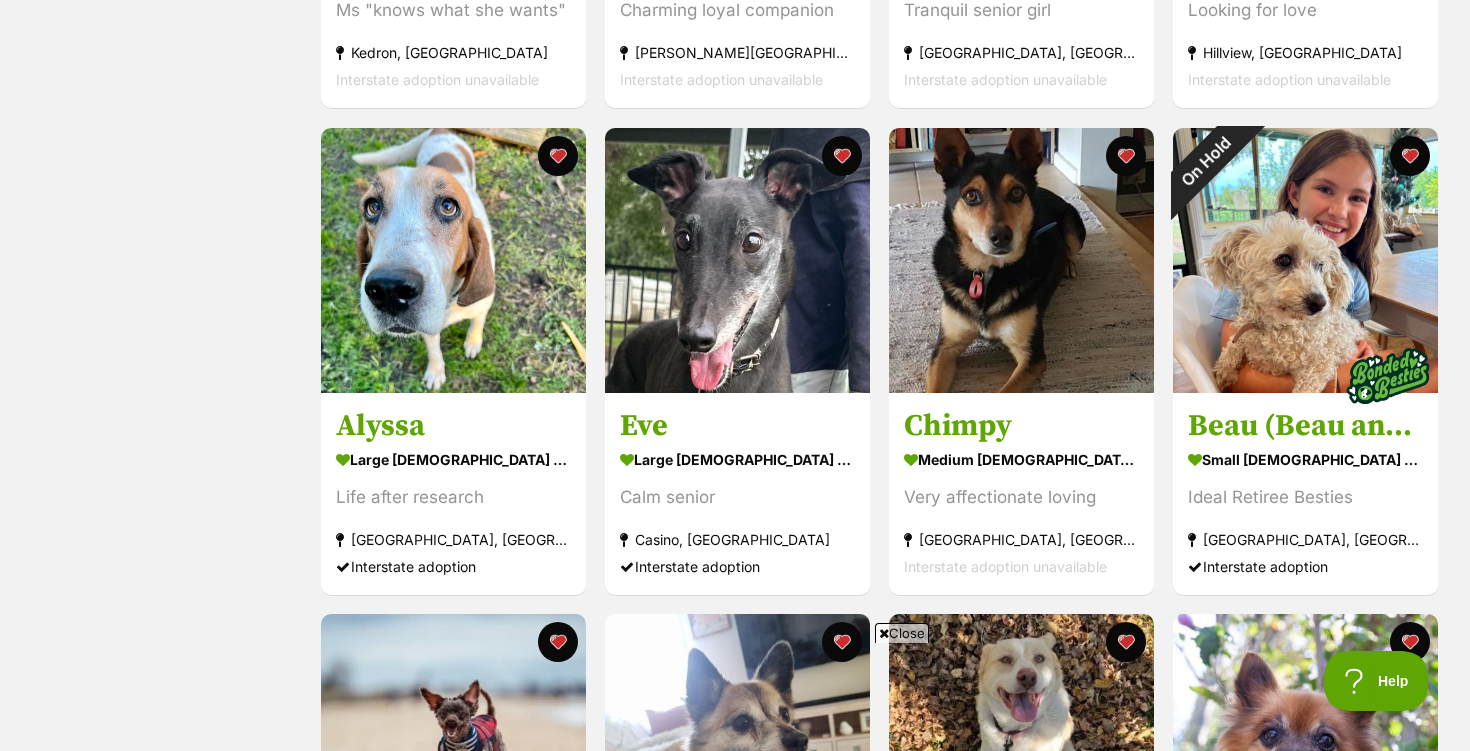 scroll, scrollTop: 748, scrollLeft: 0, axis: vertical 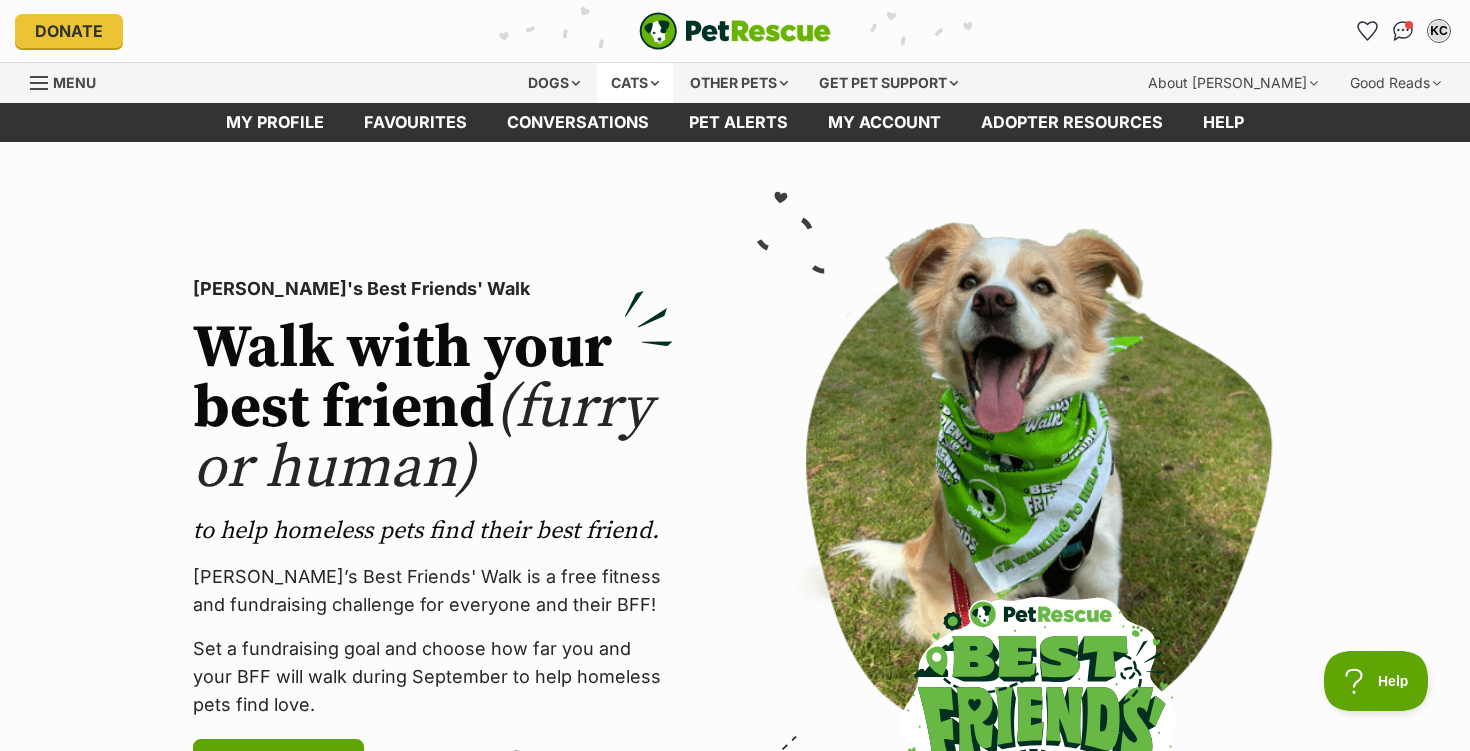 click on "Cats" at bounding box center [635, 83] 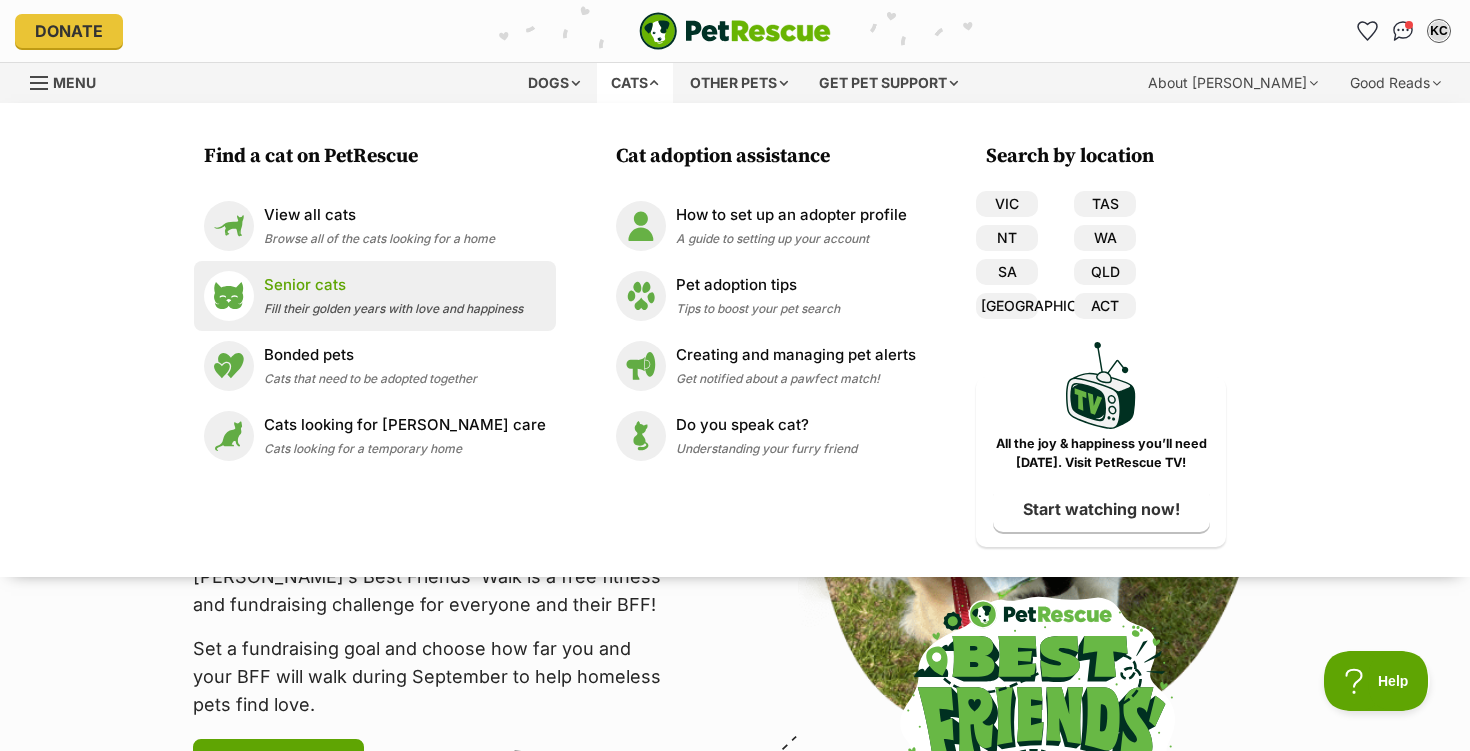 click on "Senior cats
Fill their golden years with love and happiness" at bounding box center [393, 295] 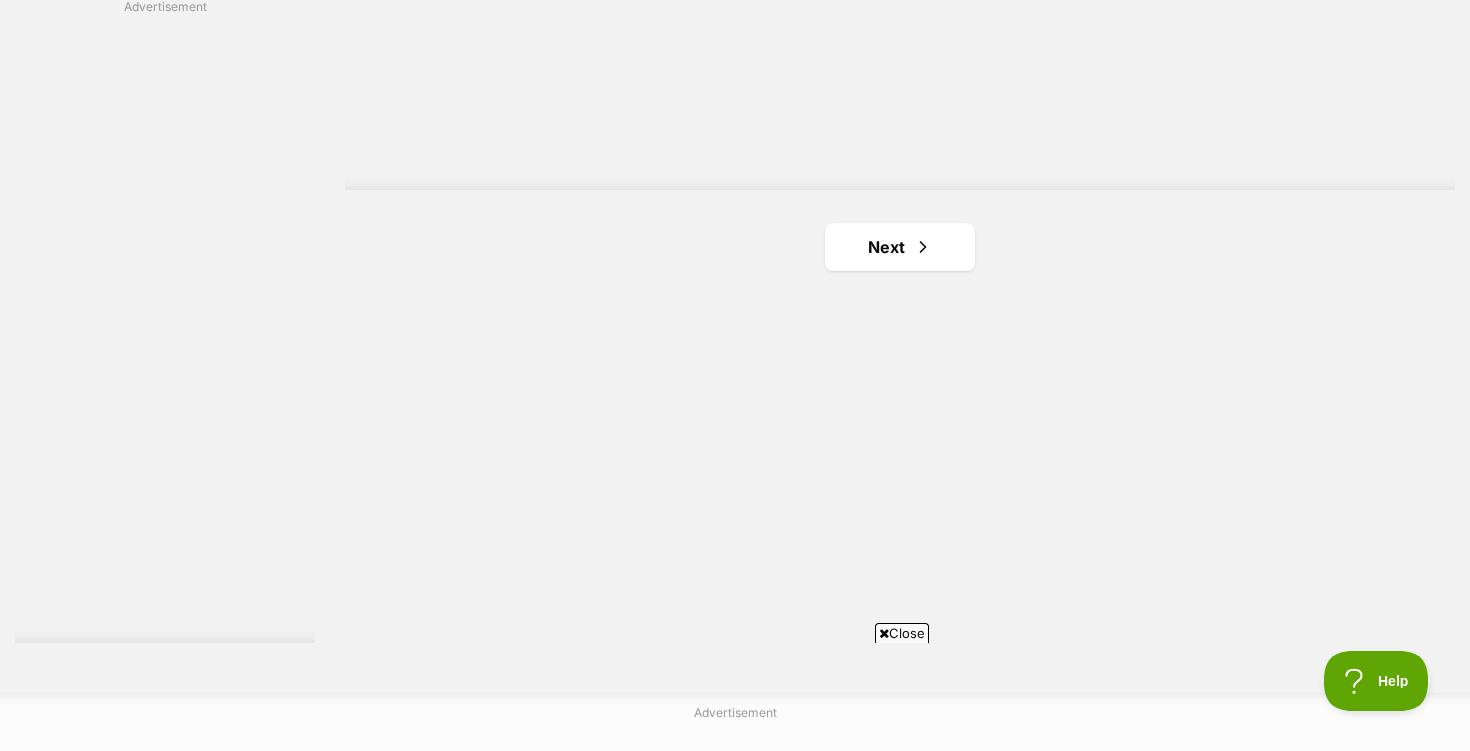 scroll, scrollTop: 3768, scrollLeft: 0, axis: vertical 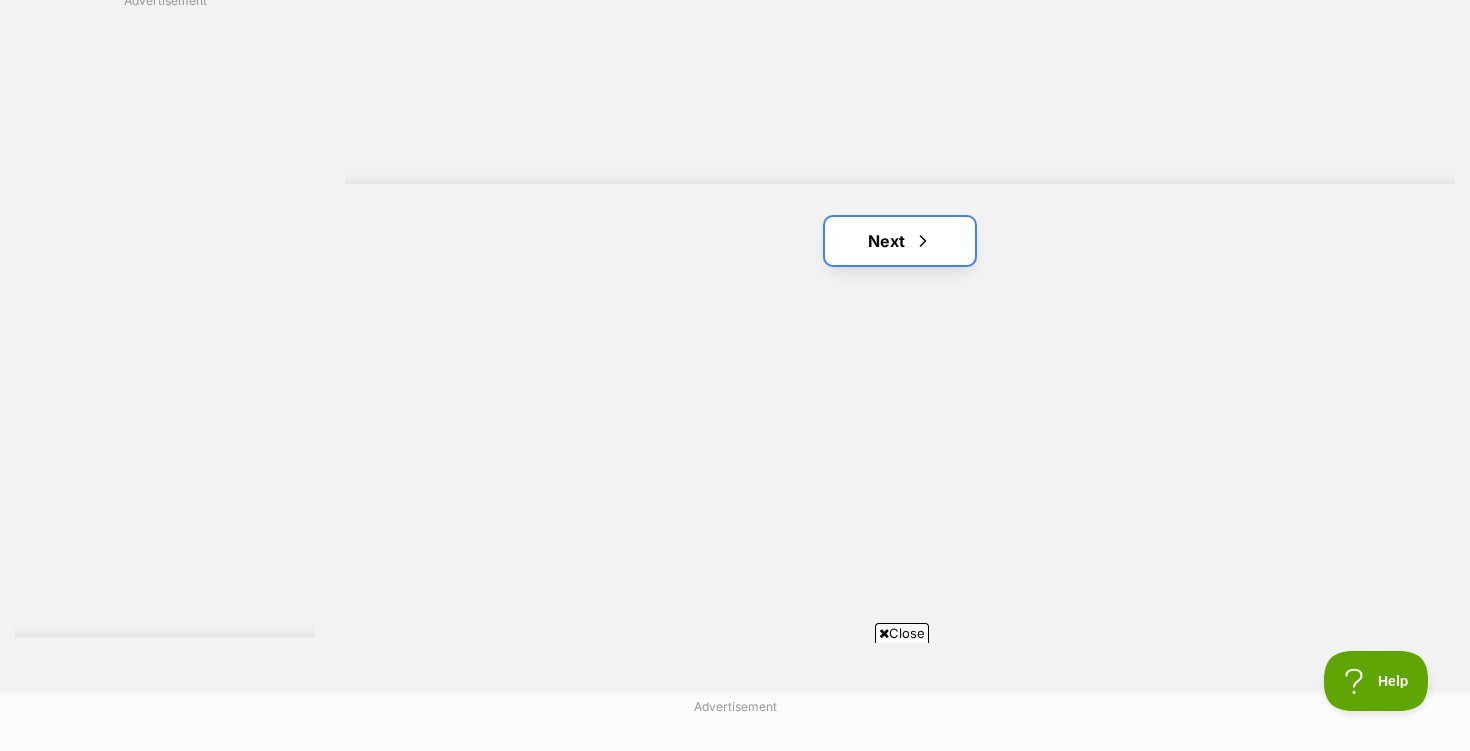click on "Next" at bounding box center [900, 241] 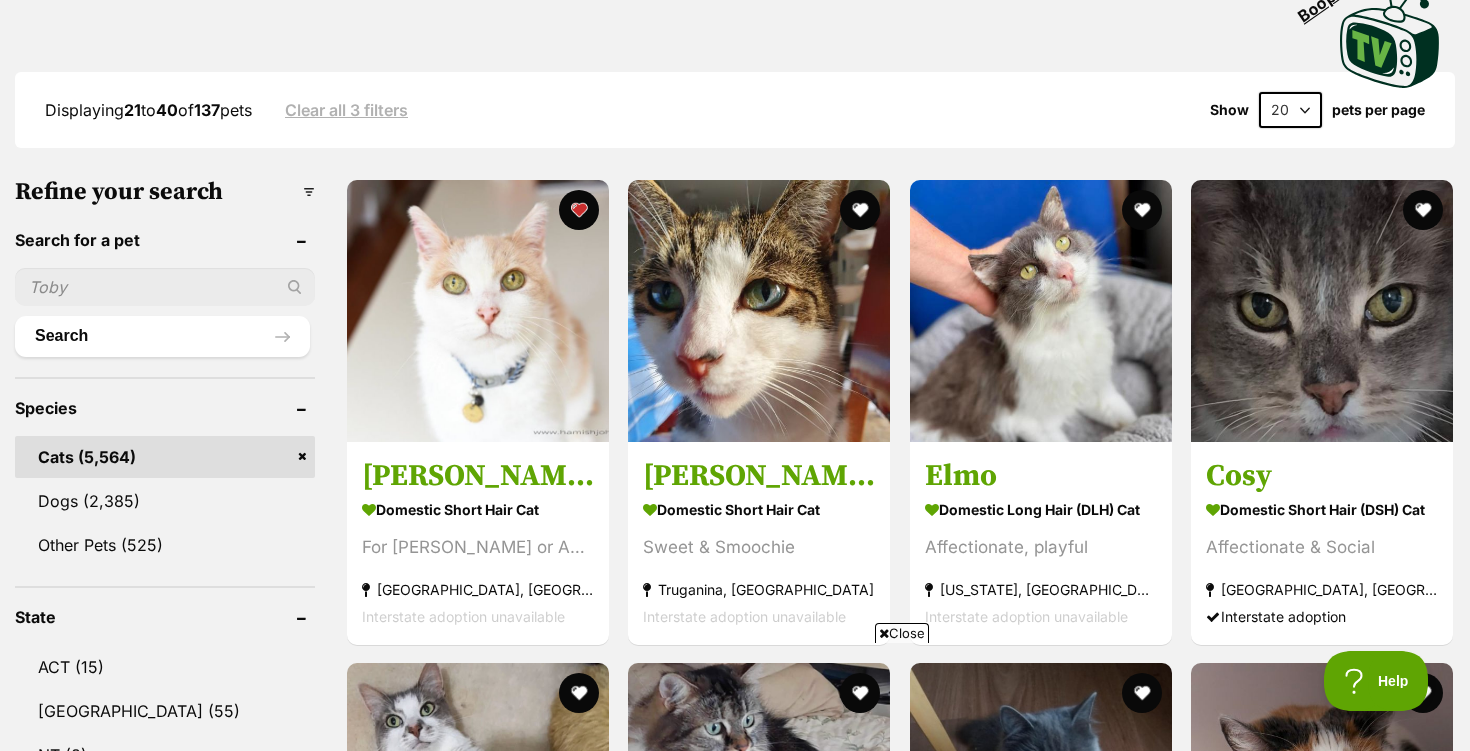 scroll, scrollTop: 486, scrollLeft: 0, axis: vertical 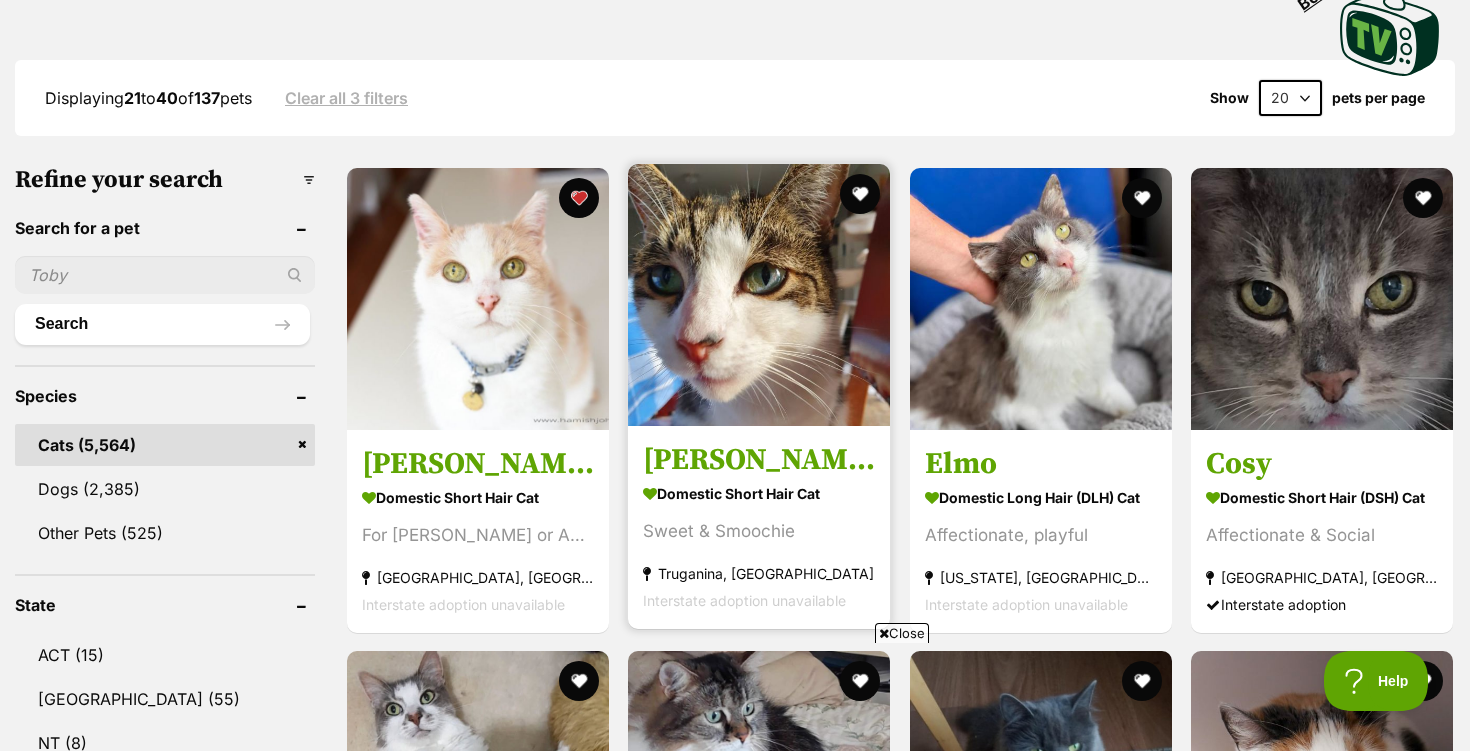 click at bounding box center [759, 295] 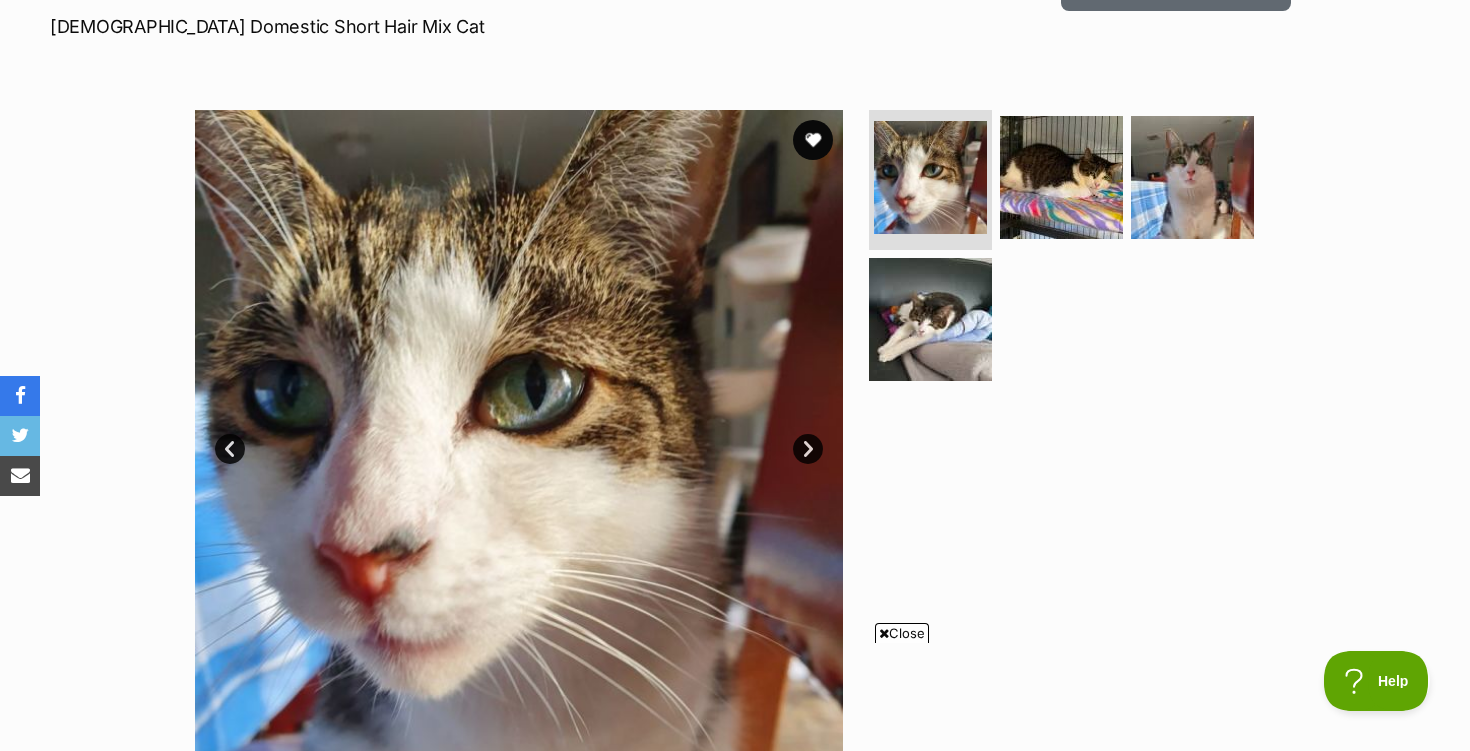 scroll, scrollTop: 295, scrollLeft: 0, axis: vertical 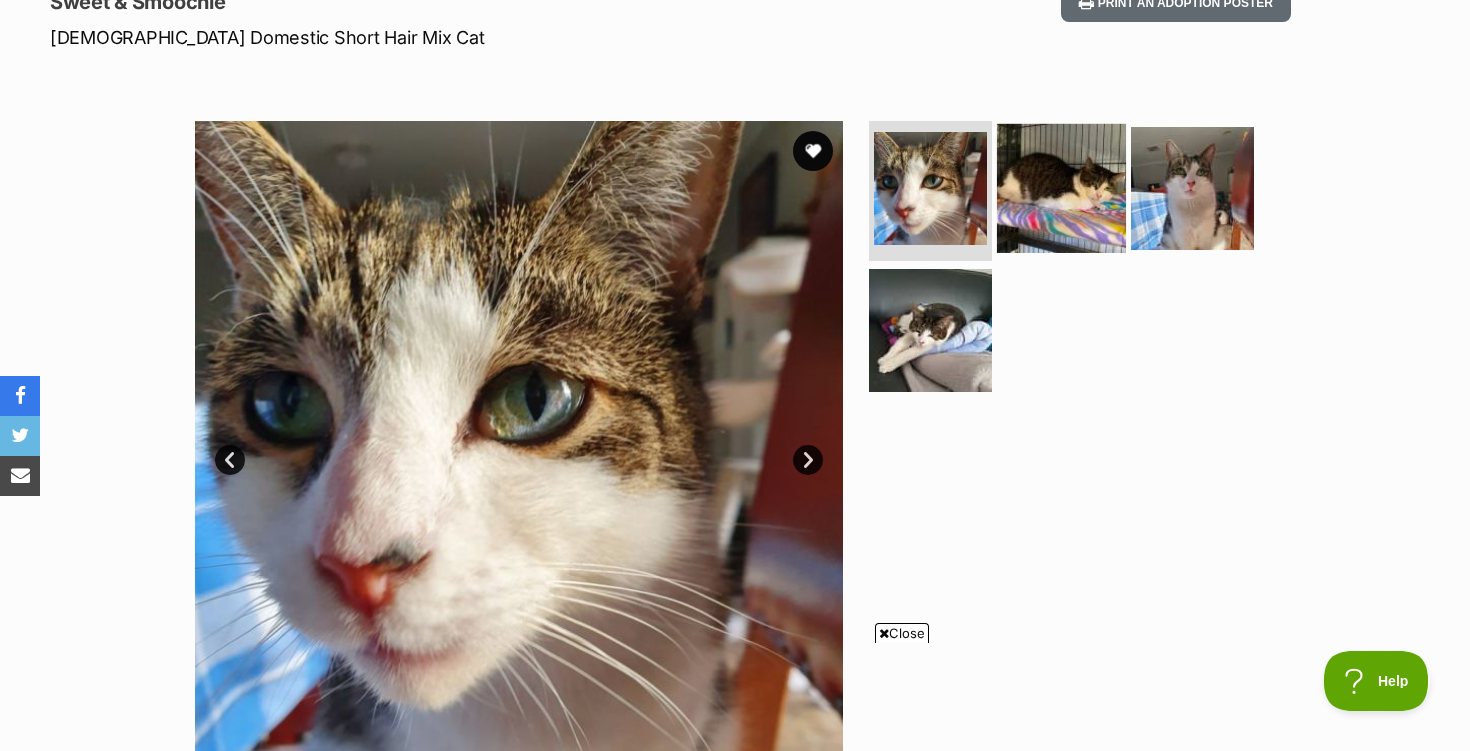click at bounding box center [1061, 188] 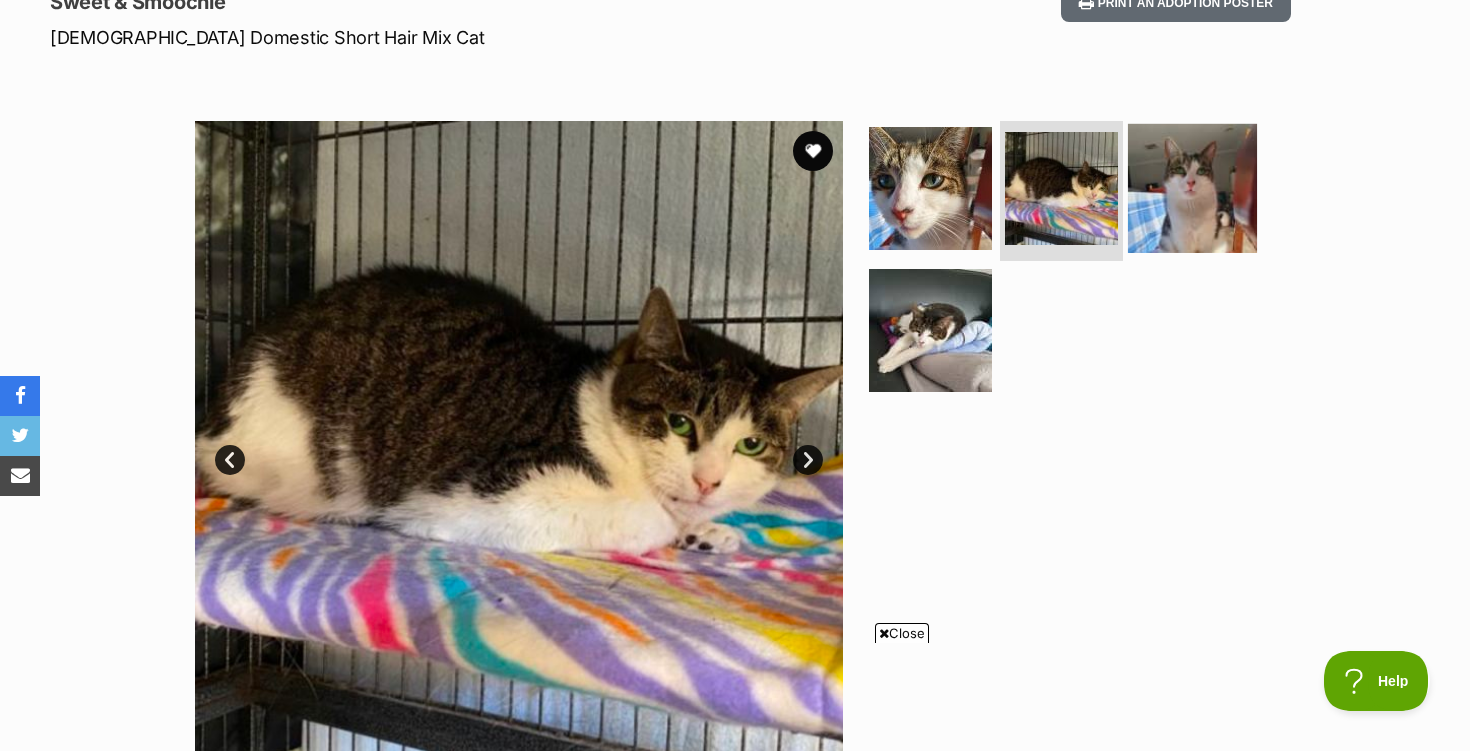 click at bounding box center (1192, 188) 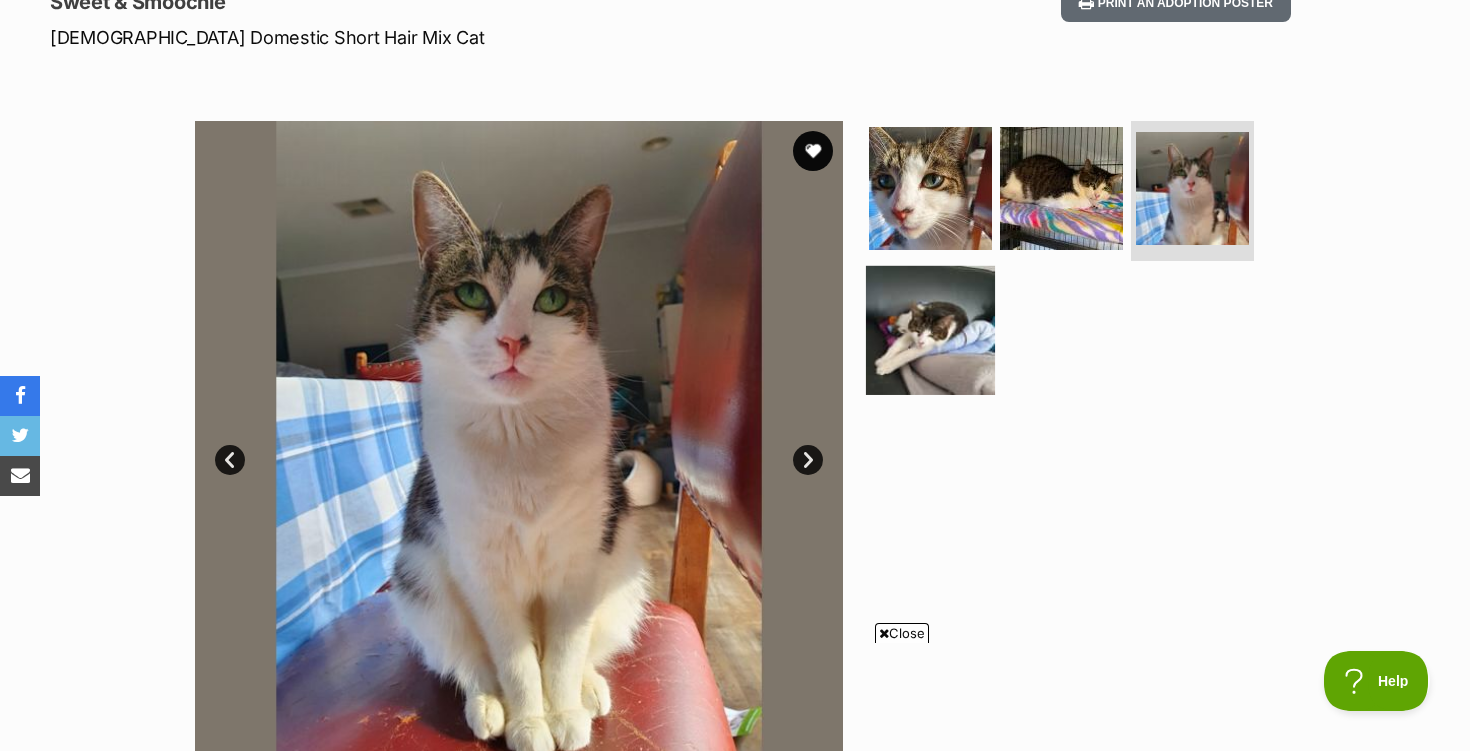 click at bounding box center [930, 329] 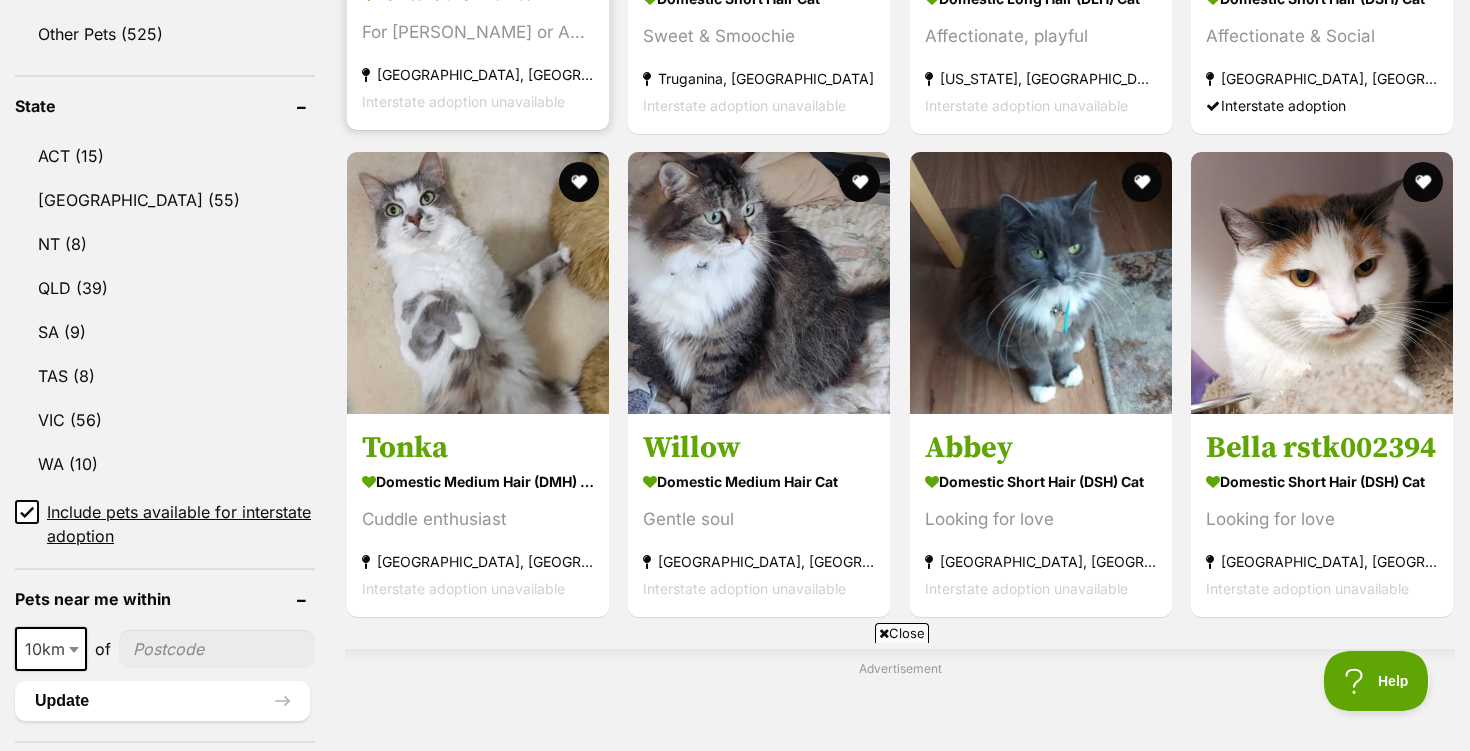 scroll, scrollTop: 989, scrollLeft: 0, axis: vertical 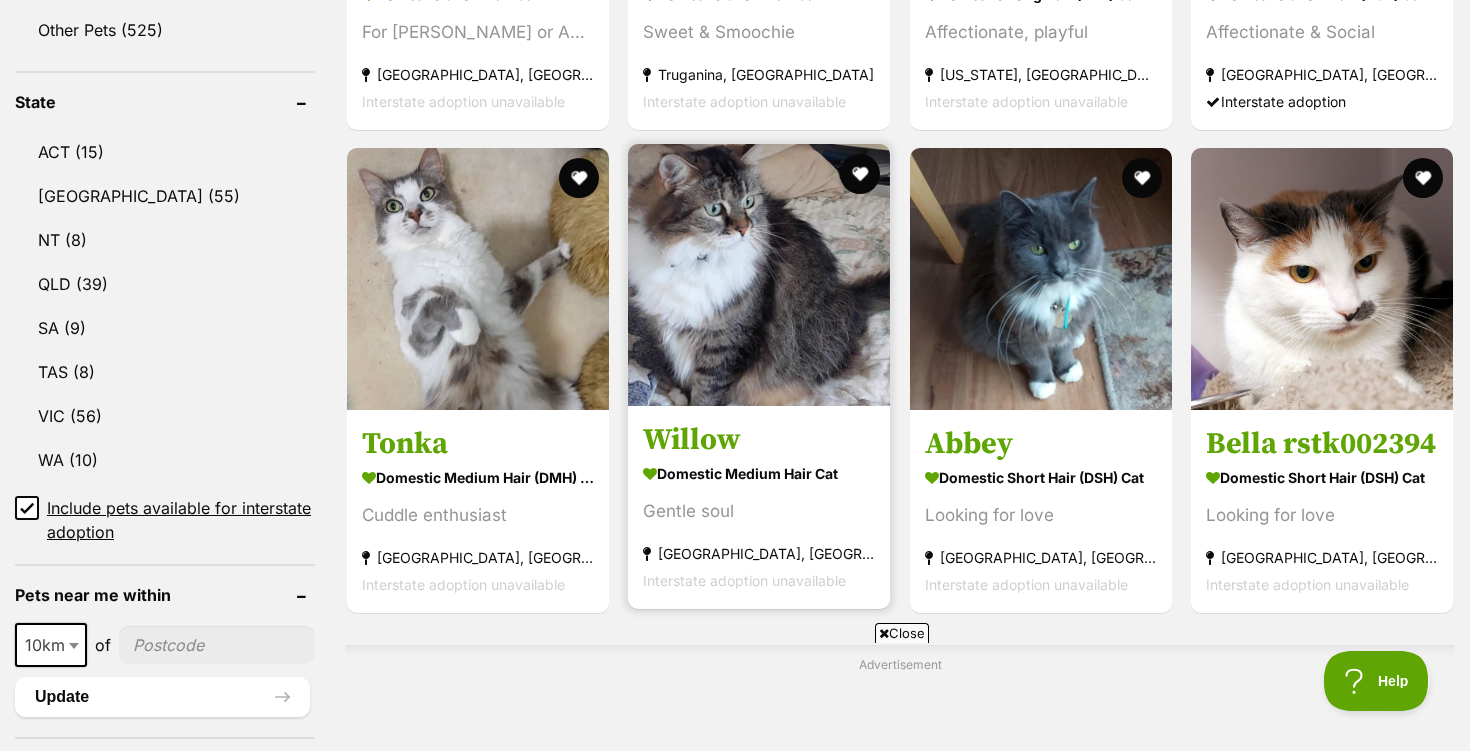 click at bounding box center [759, 275] 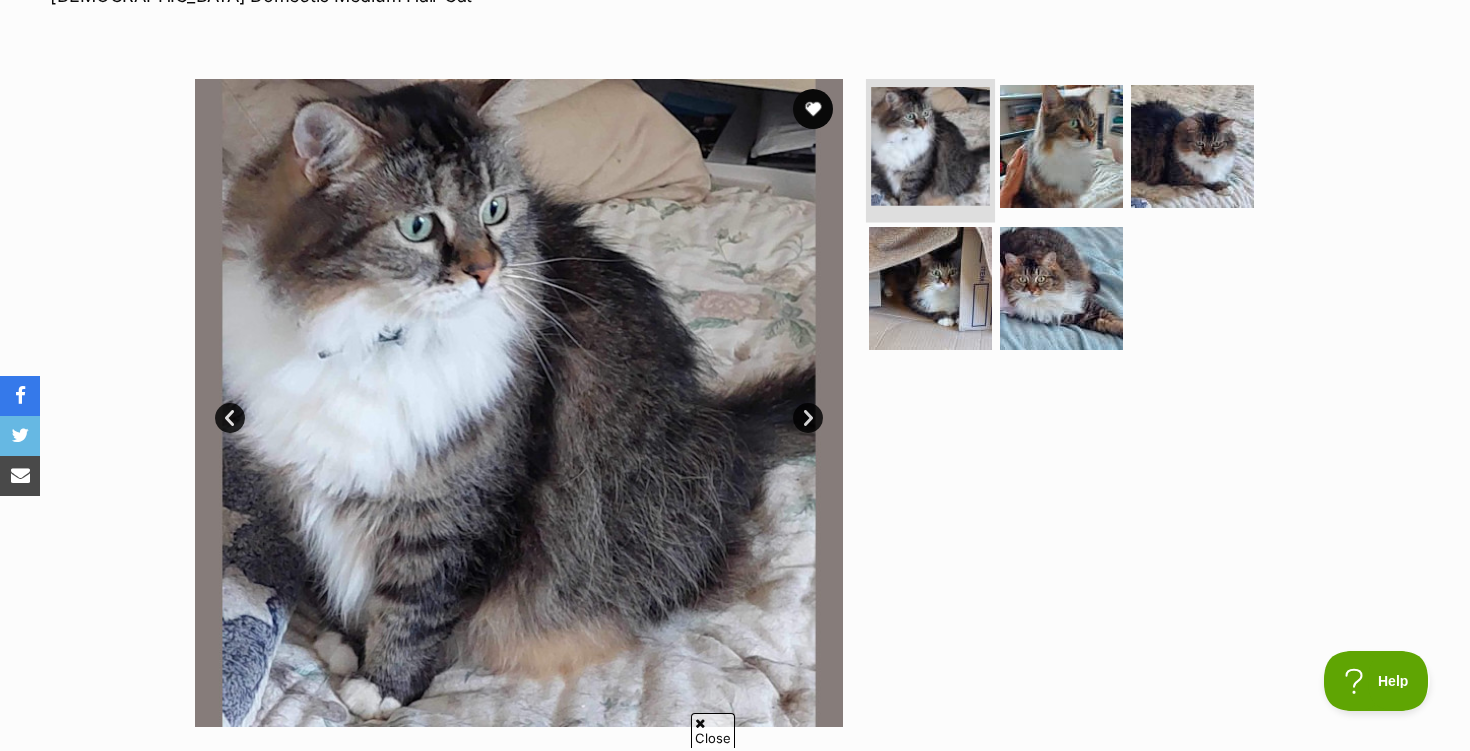 scroll, scrollTop: 0, scrollLeft: 0, axis: both 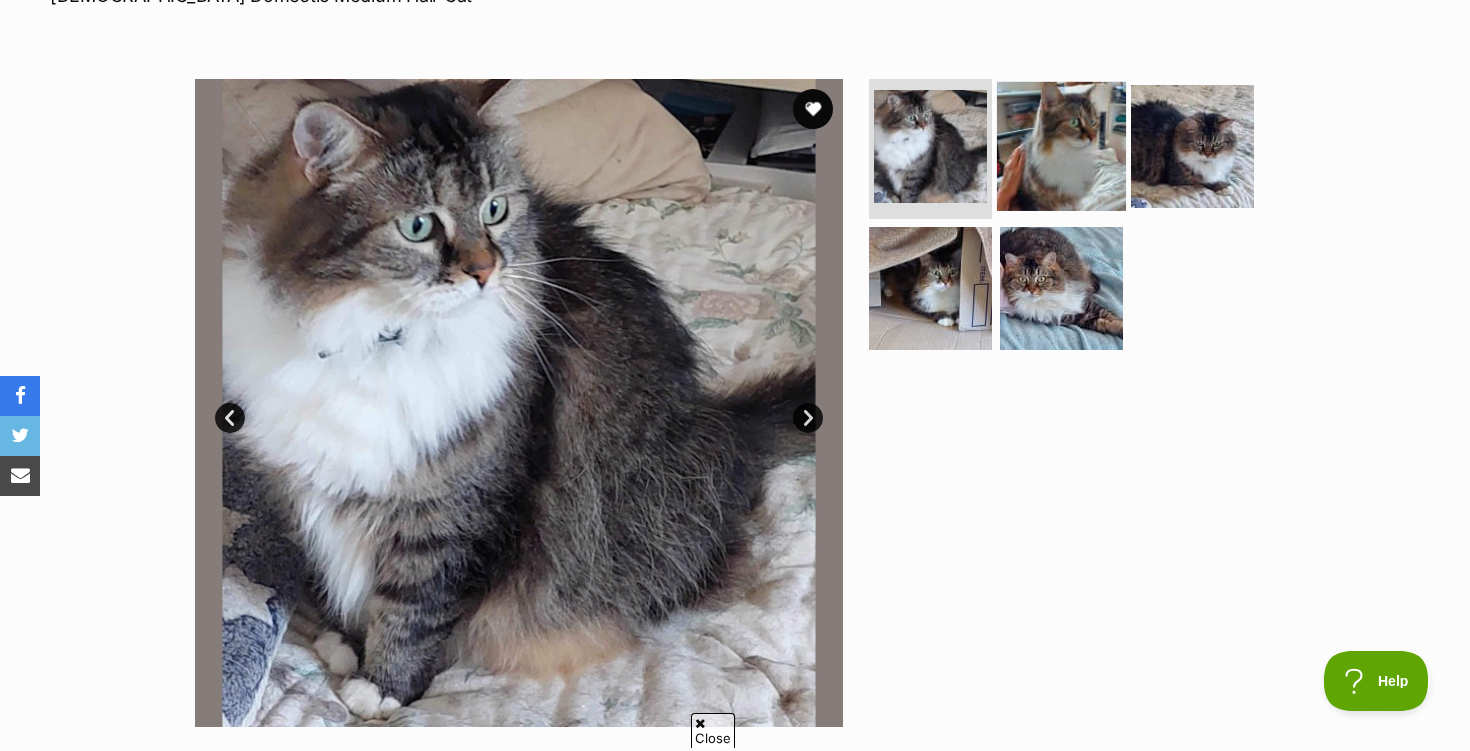 click at bounding box center [1061, 146] 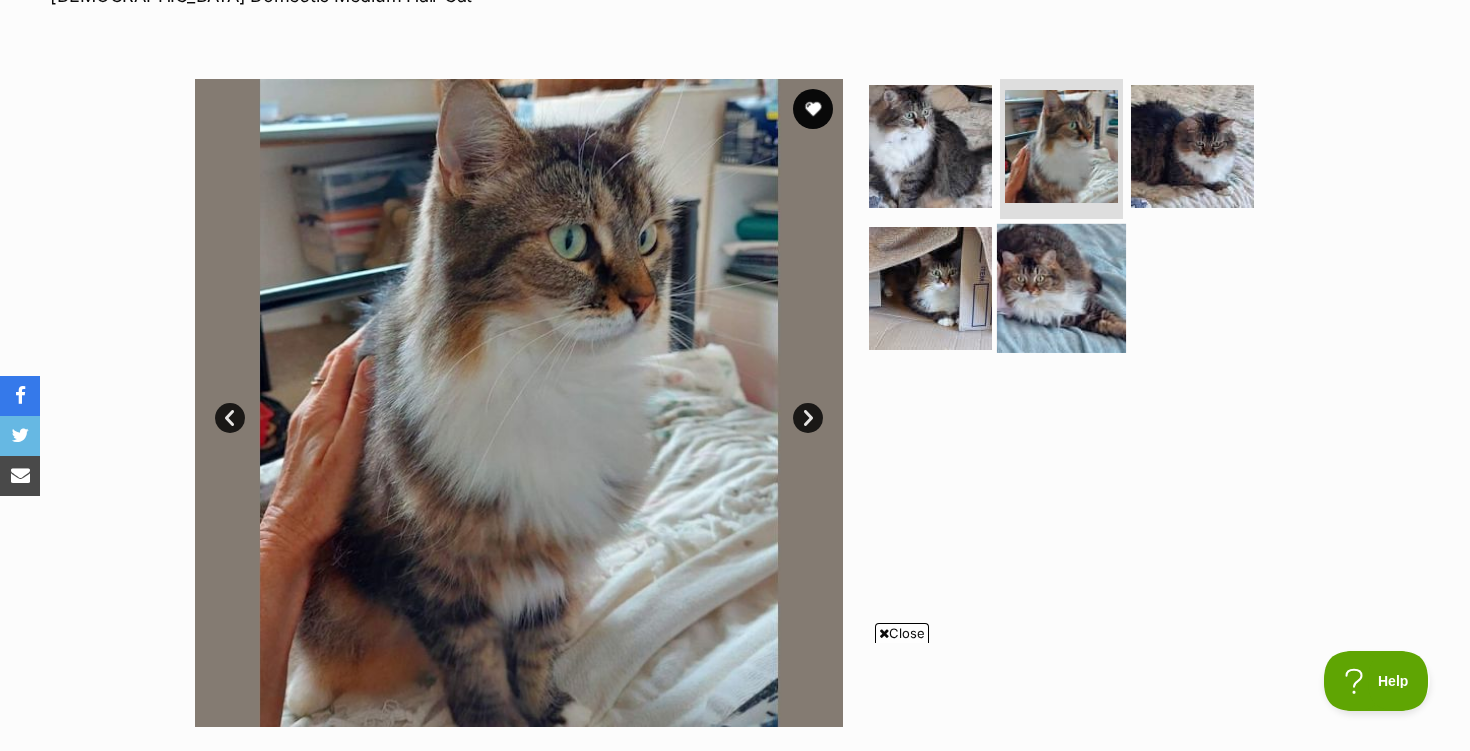 click at bounding box center (1061, 287) 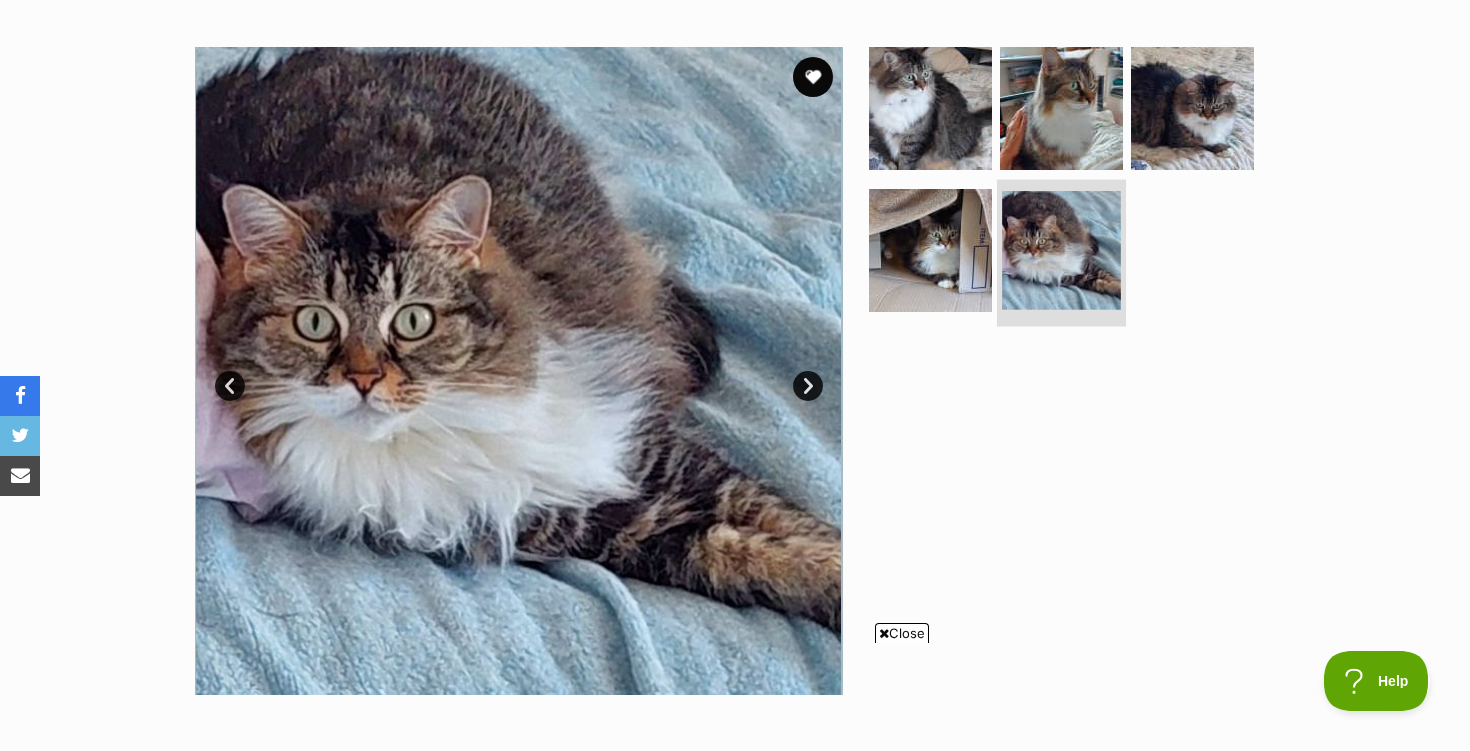 scroll, scrollTop: 365, scrollLeft: 0, axis: vertical 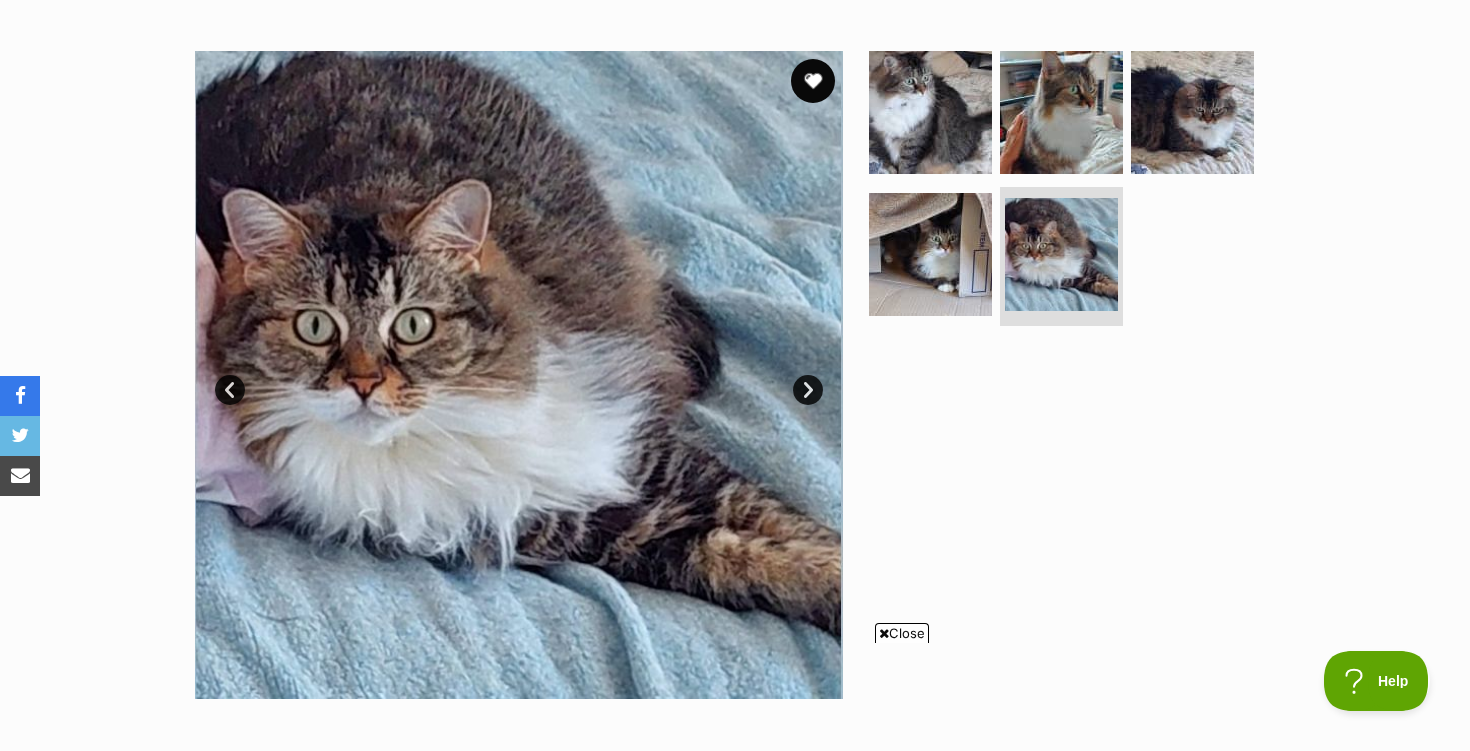 click at bounding box center [813, 81] 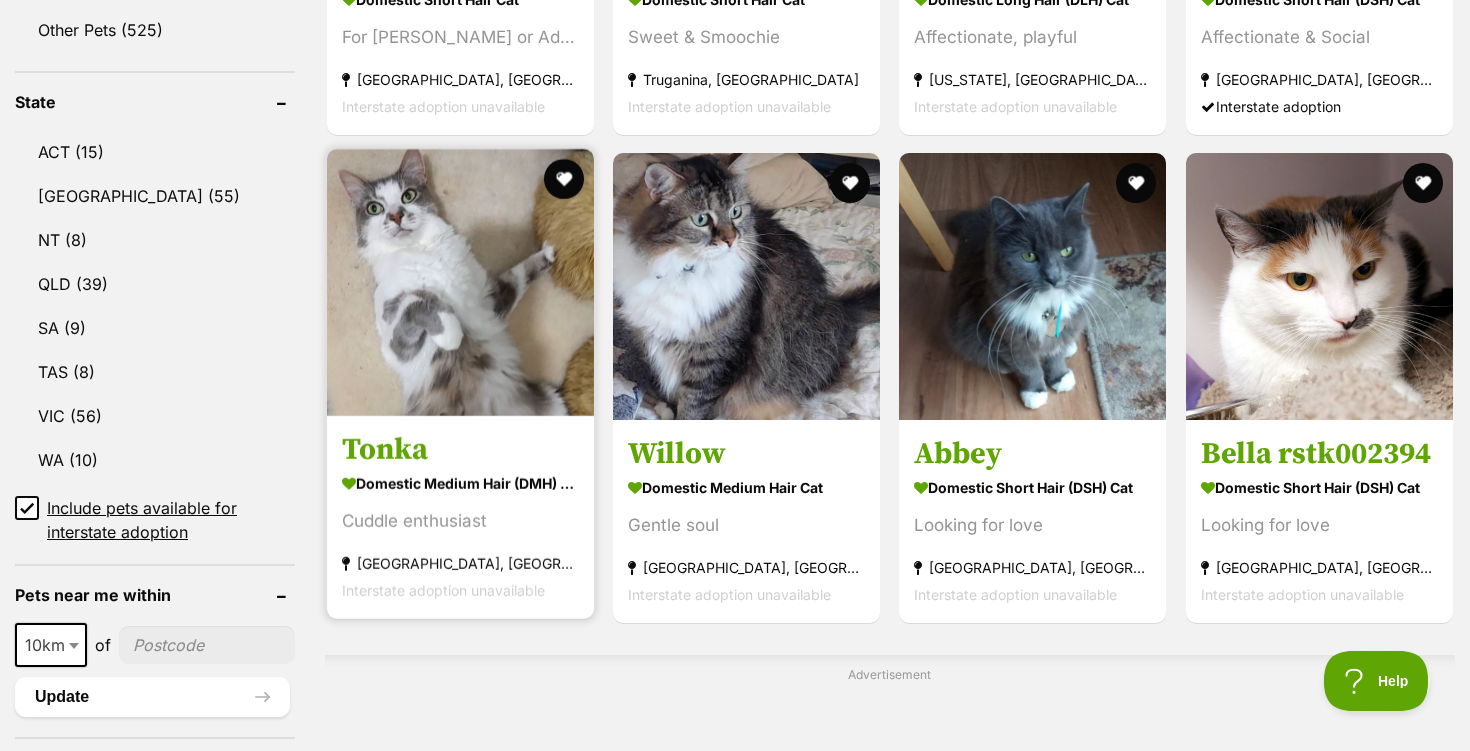 scroll, scrollTop: 0, scrollLeft: 0, axis: both 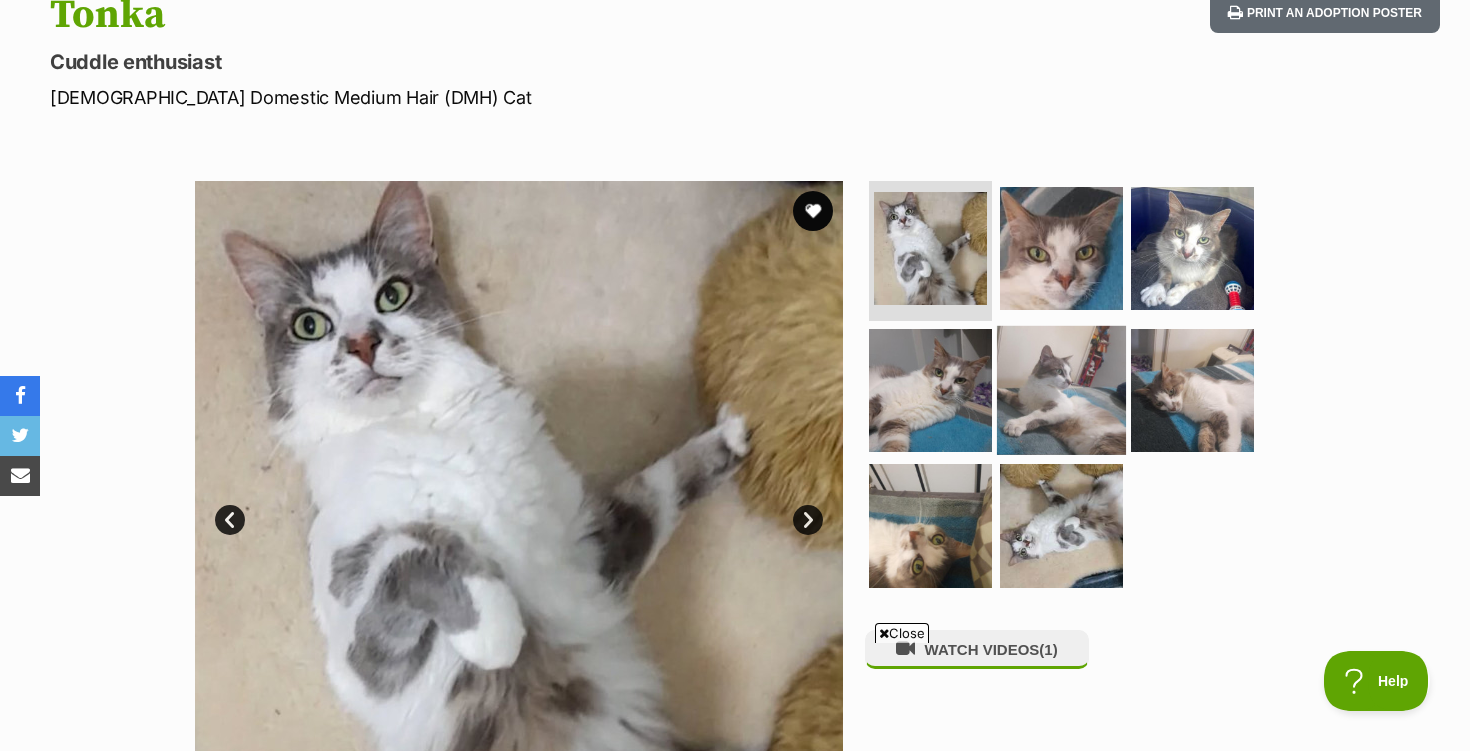 click at bounding box center (1061, 389) 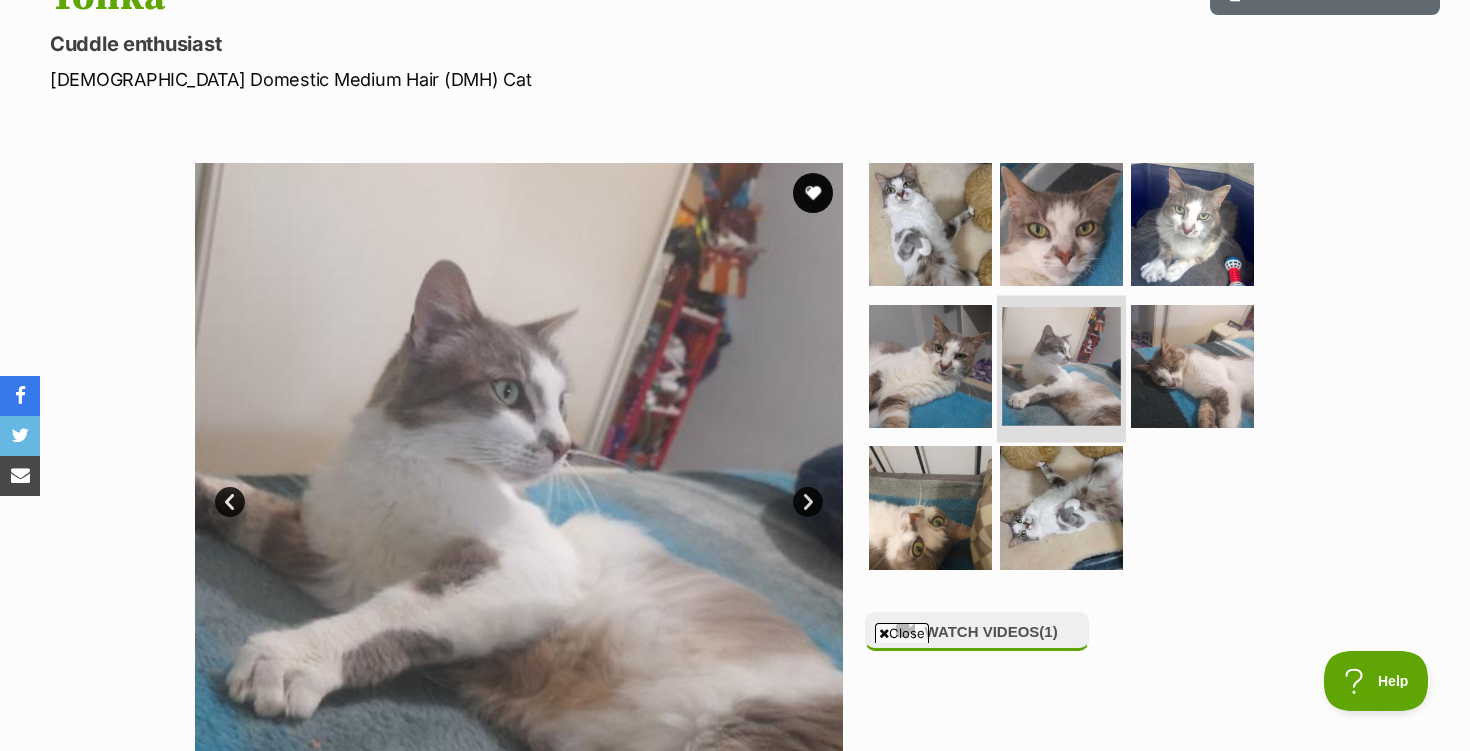 scroll, scrollTop: 257, scrollLeft: 0, axis: vertical 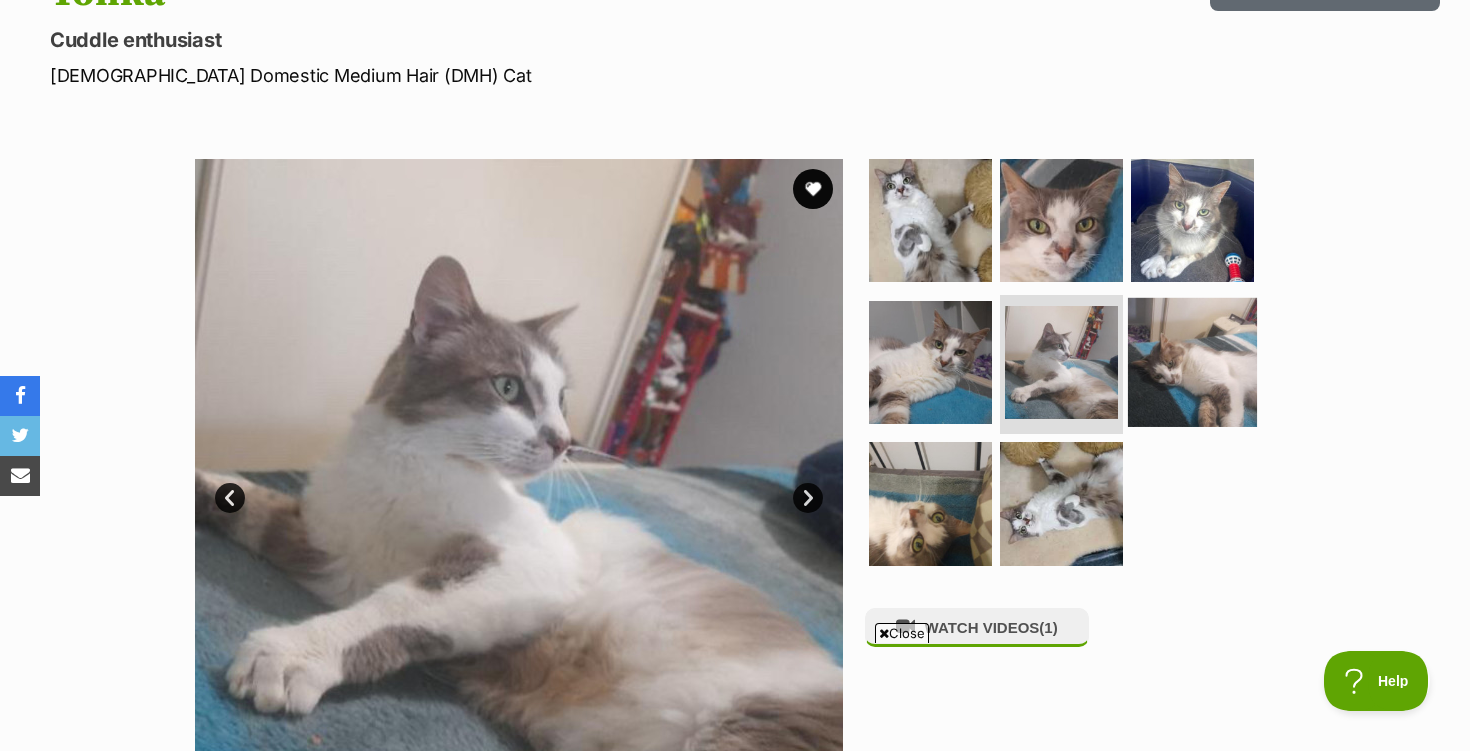 click at bounding box center [1192, 361] 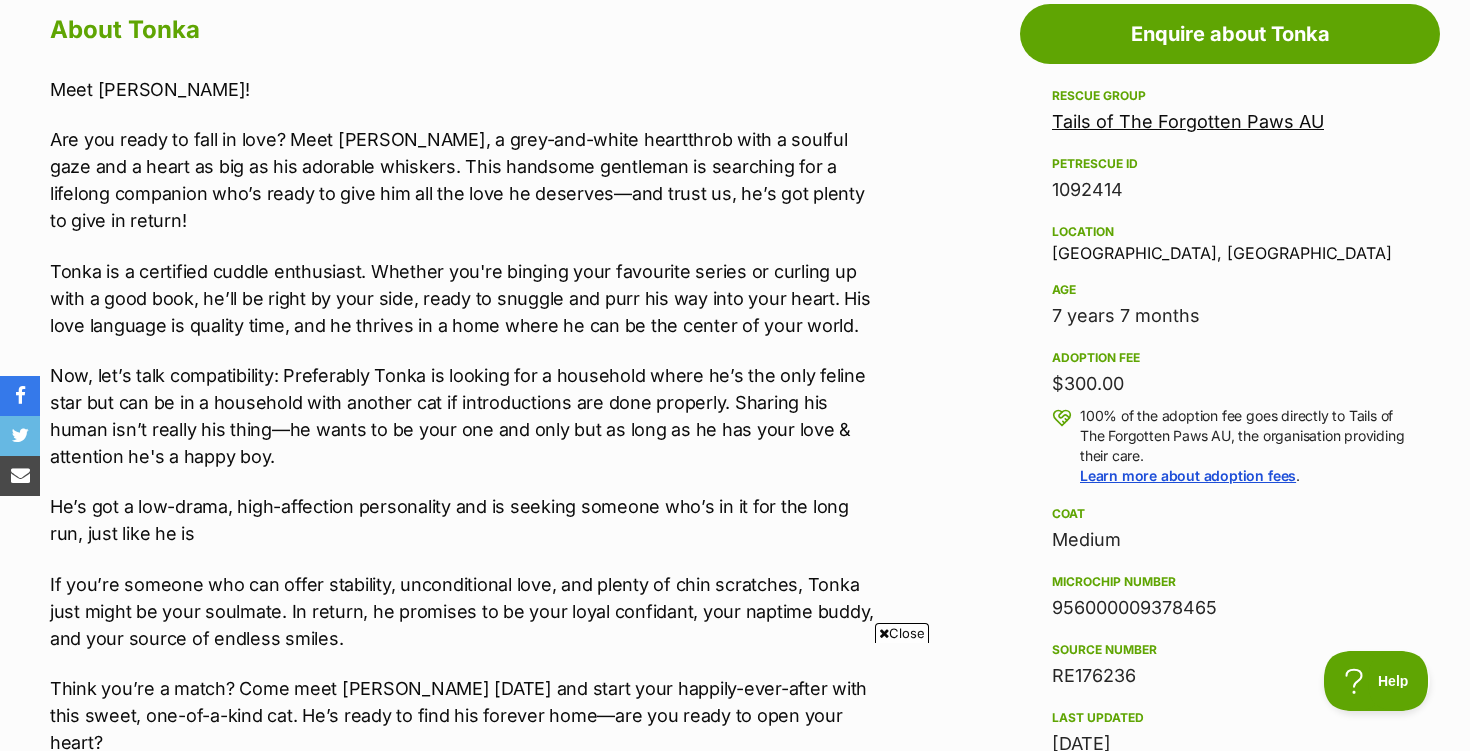 scroll, scrollTop: 1124, scrollLeft: 0, axis: vertical 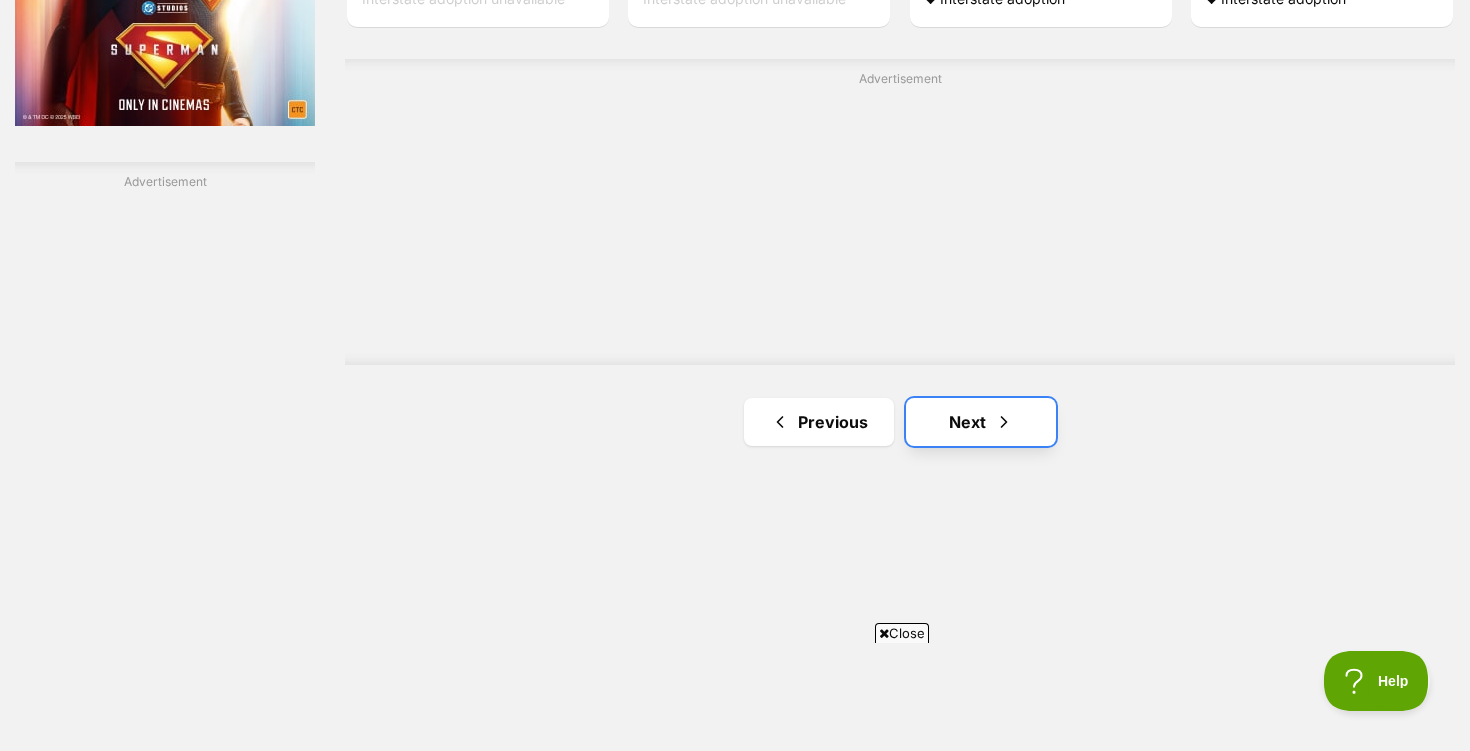 click on "Next" at bounding box center (981, 422) 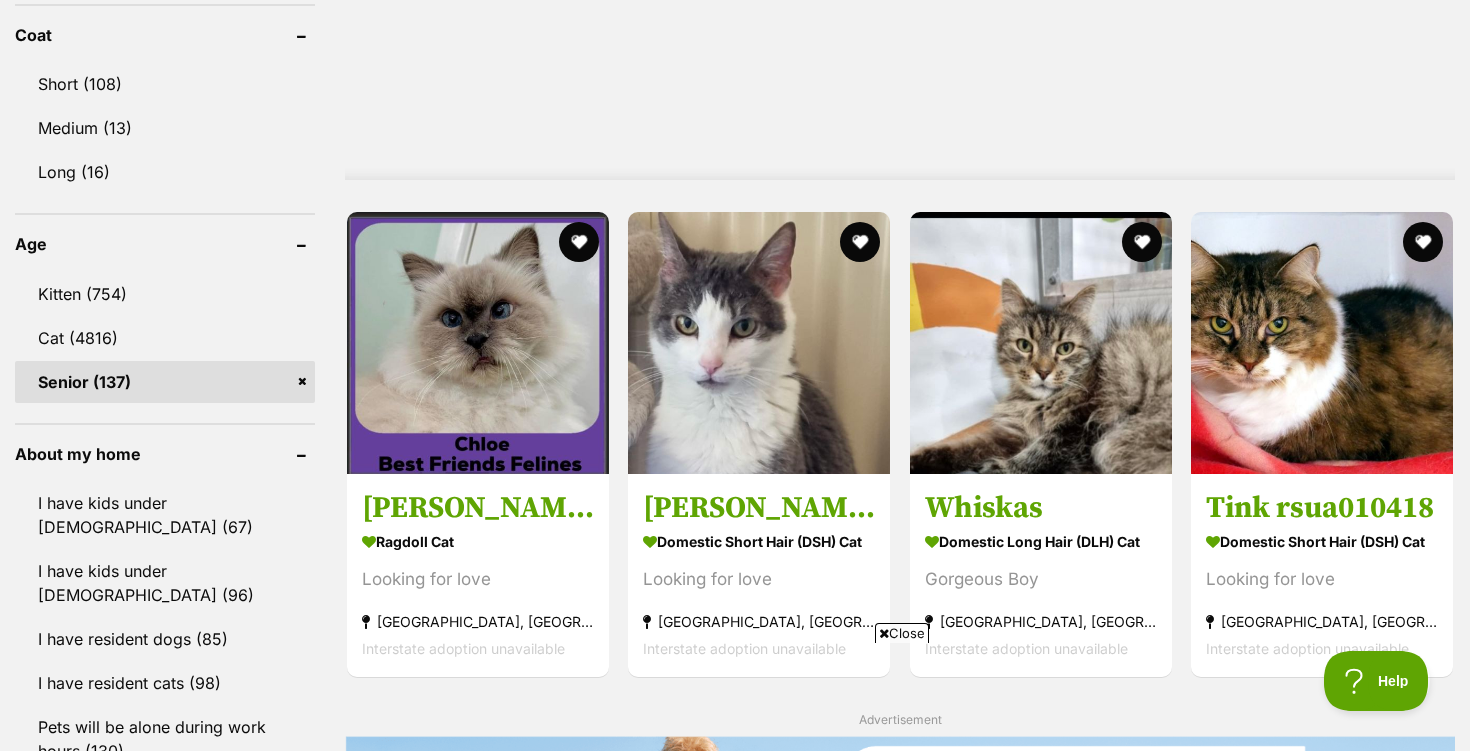 scroll, scrollTop: 1901, scrollLeft: 0, axis: vertical 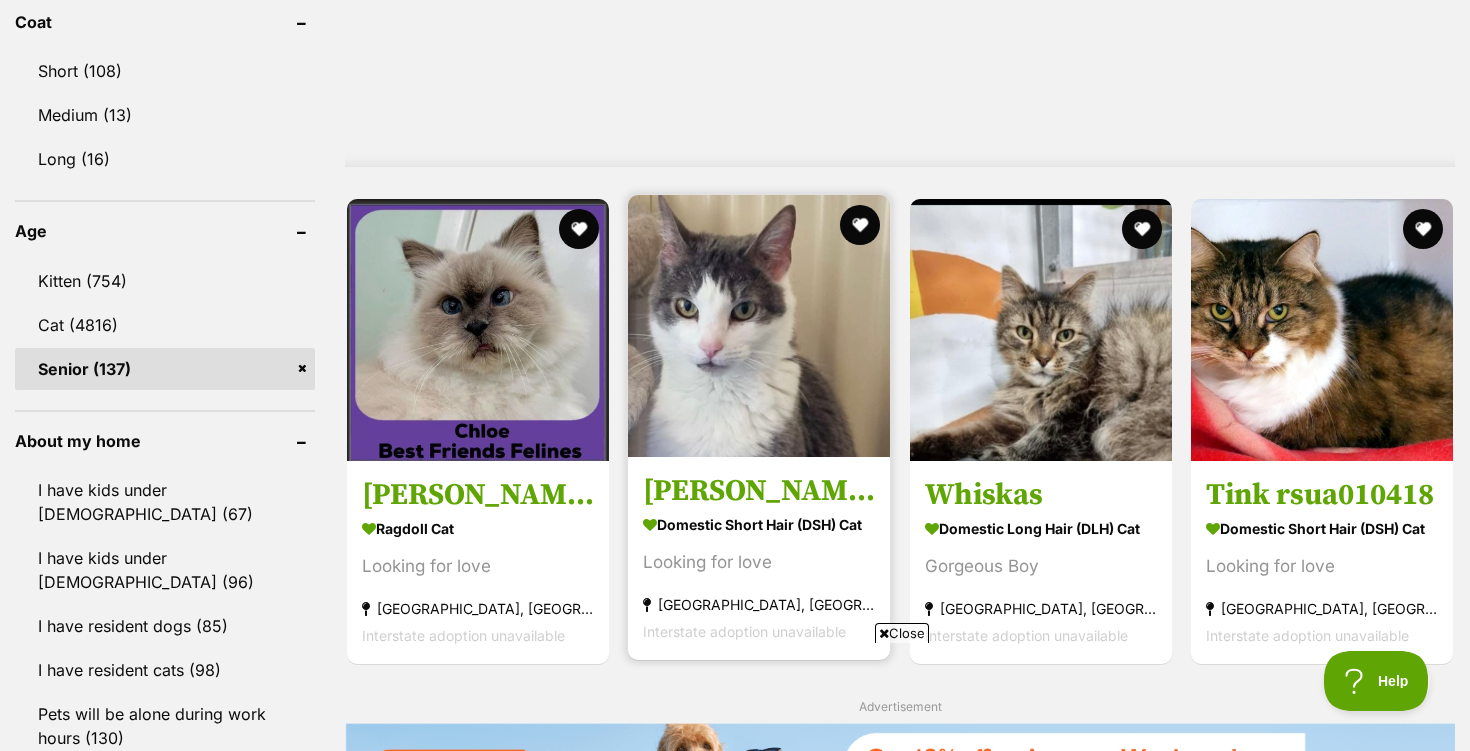 click at bounding box center [759, 326] 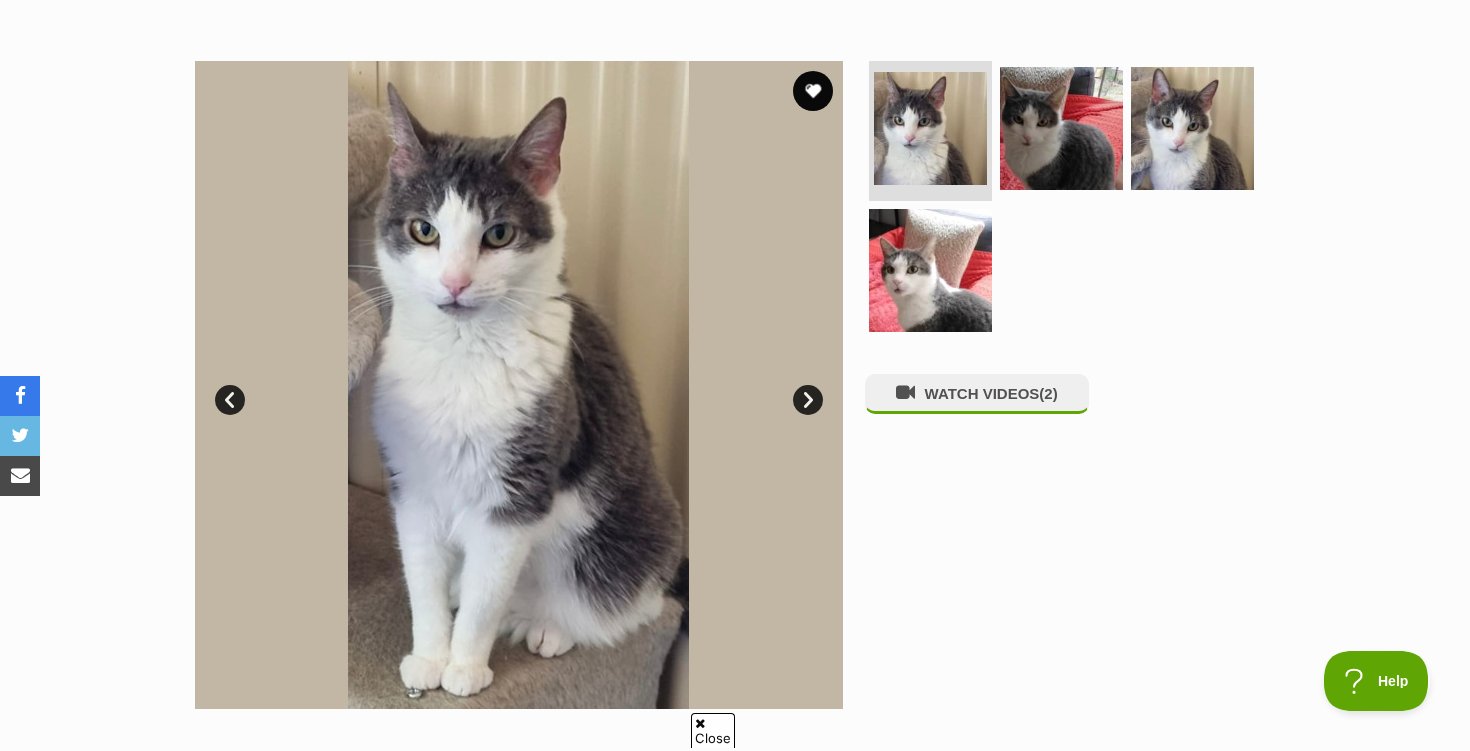 scroll, scrollTop: 356, scrollLeft: 0, axis: vertical 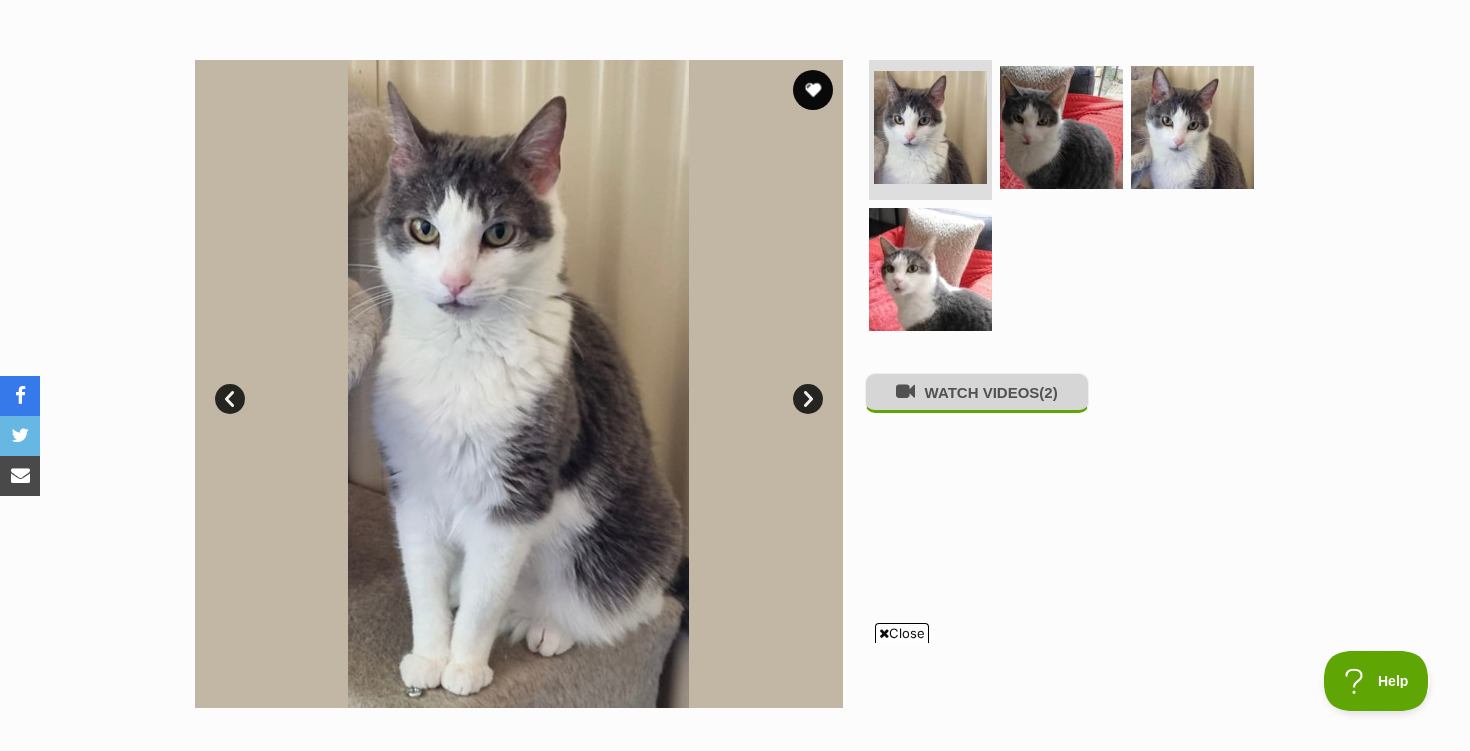 click on "WATCH VIDEOS
(2)" at bounding box center (977, 392) 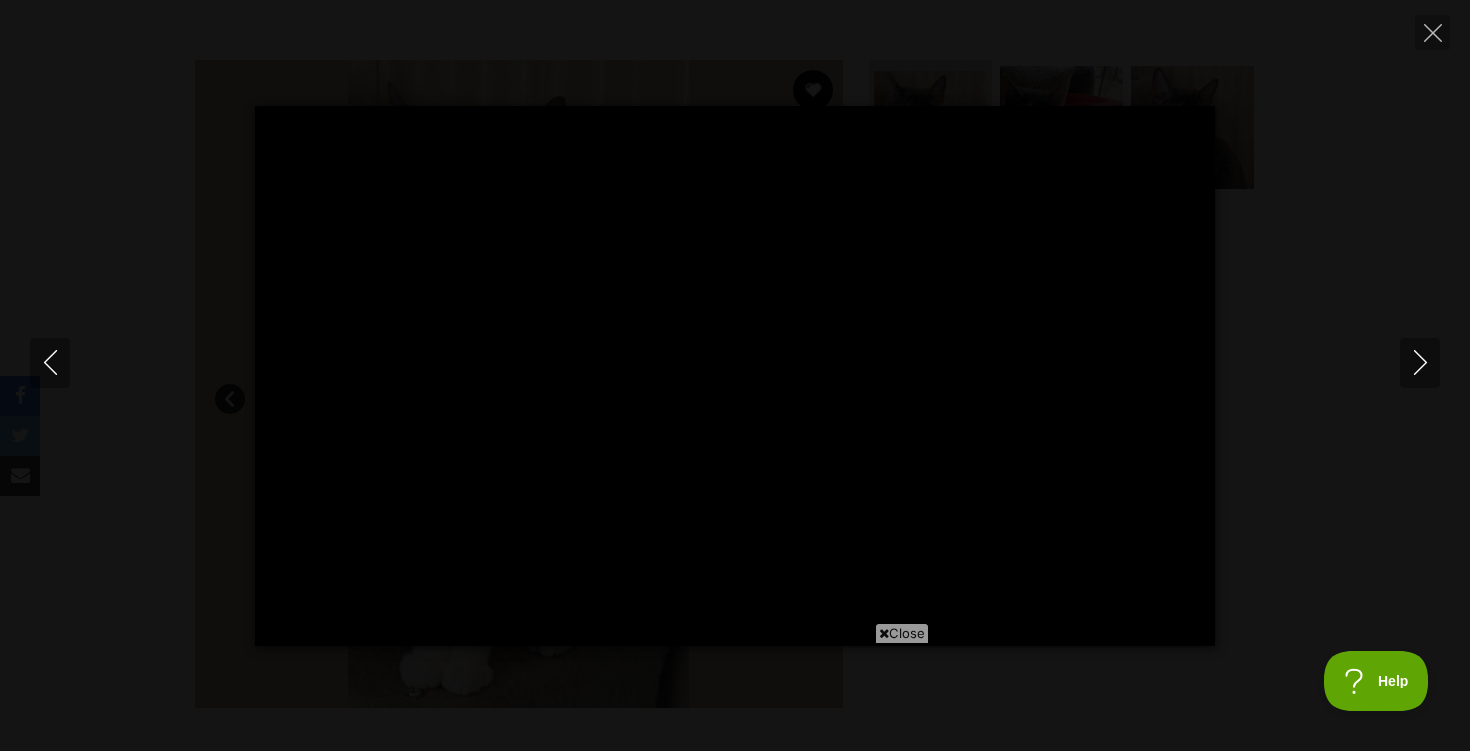 type on "100.00" 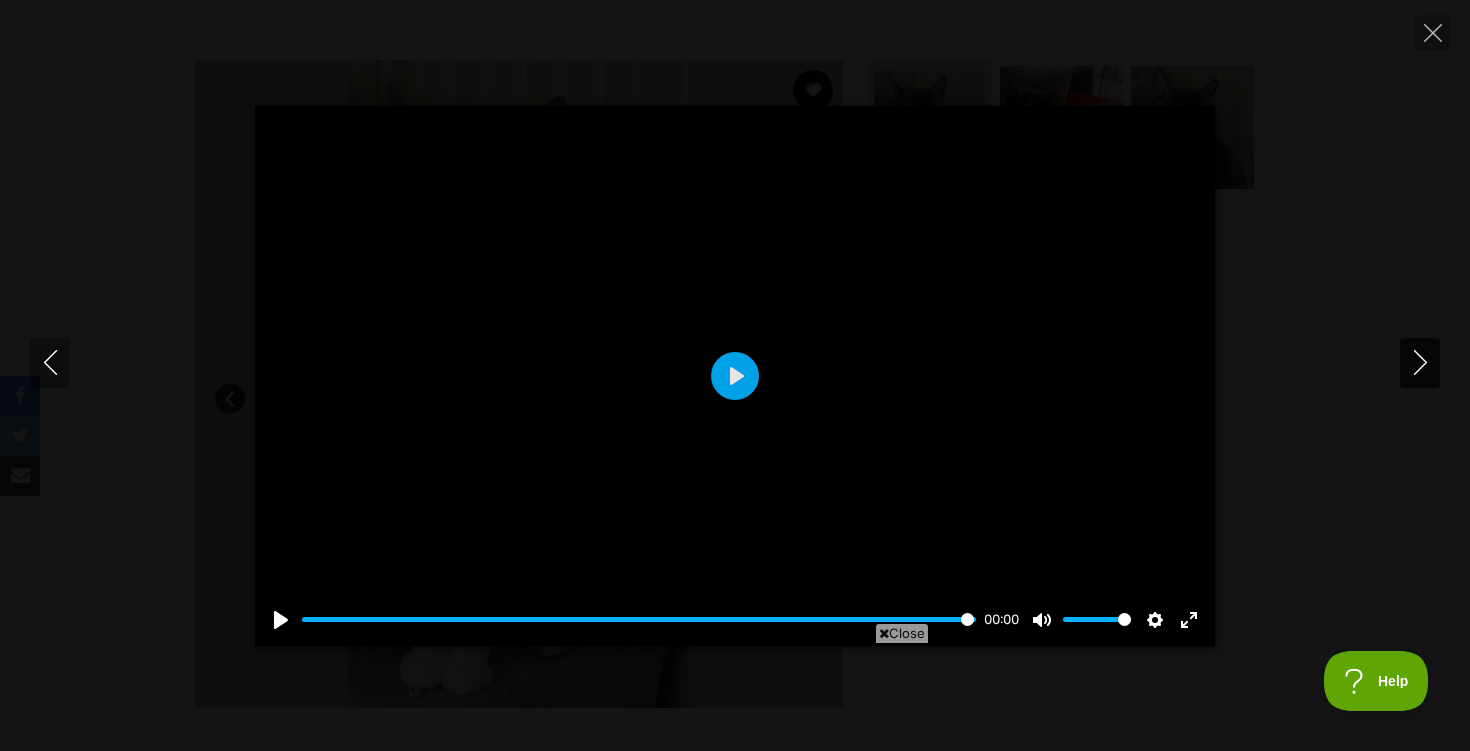 click 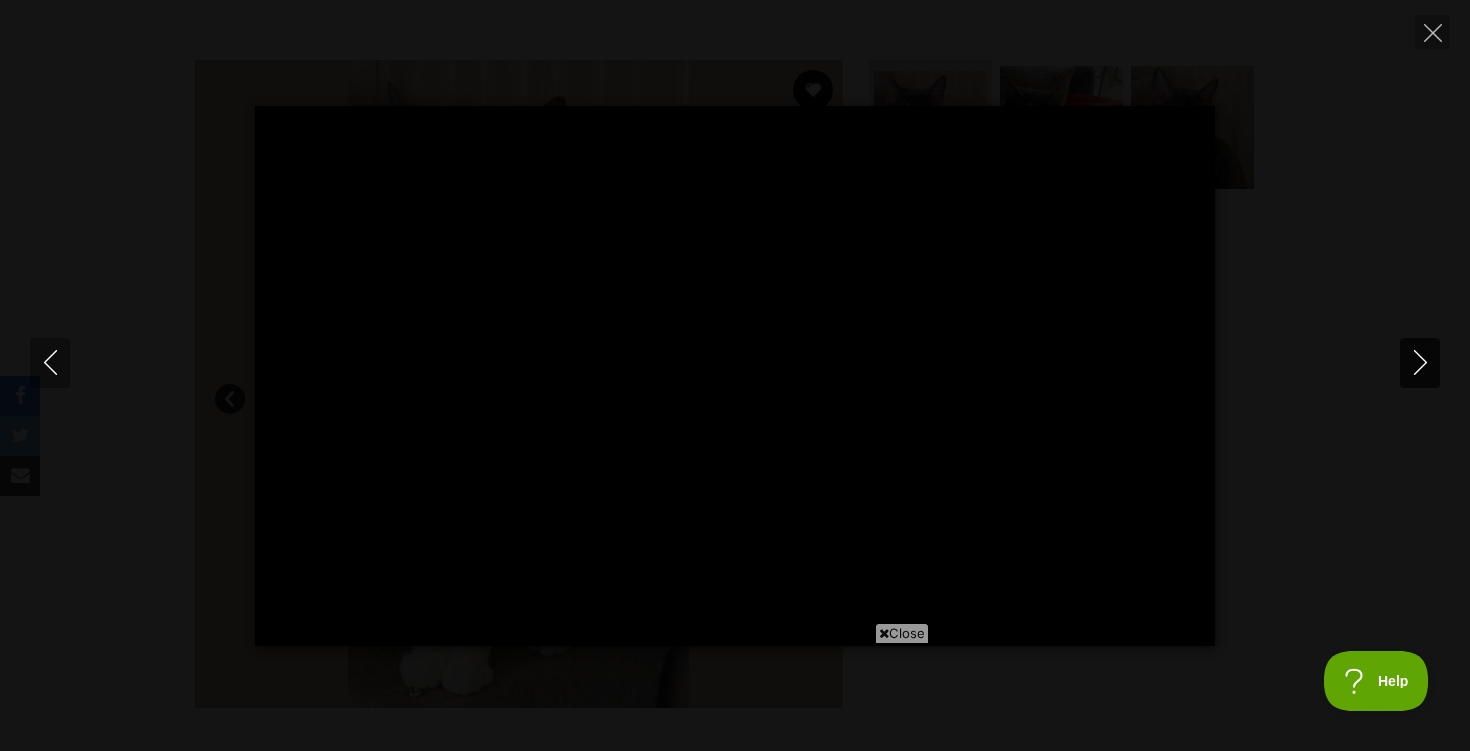type on "100.00" 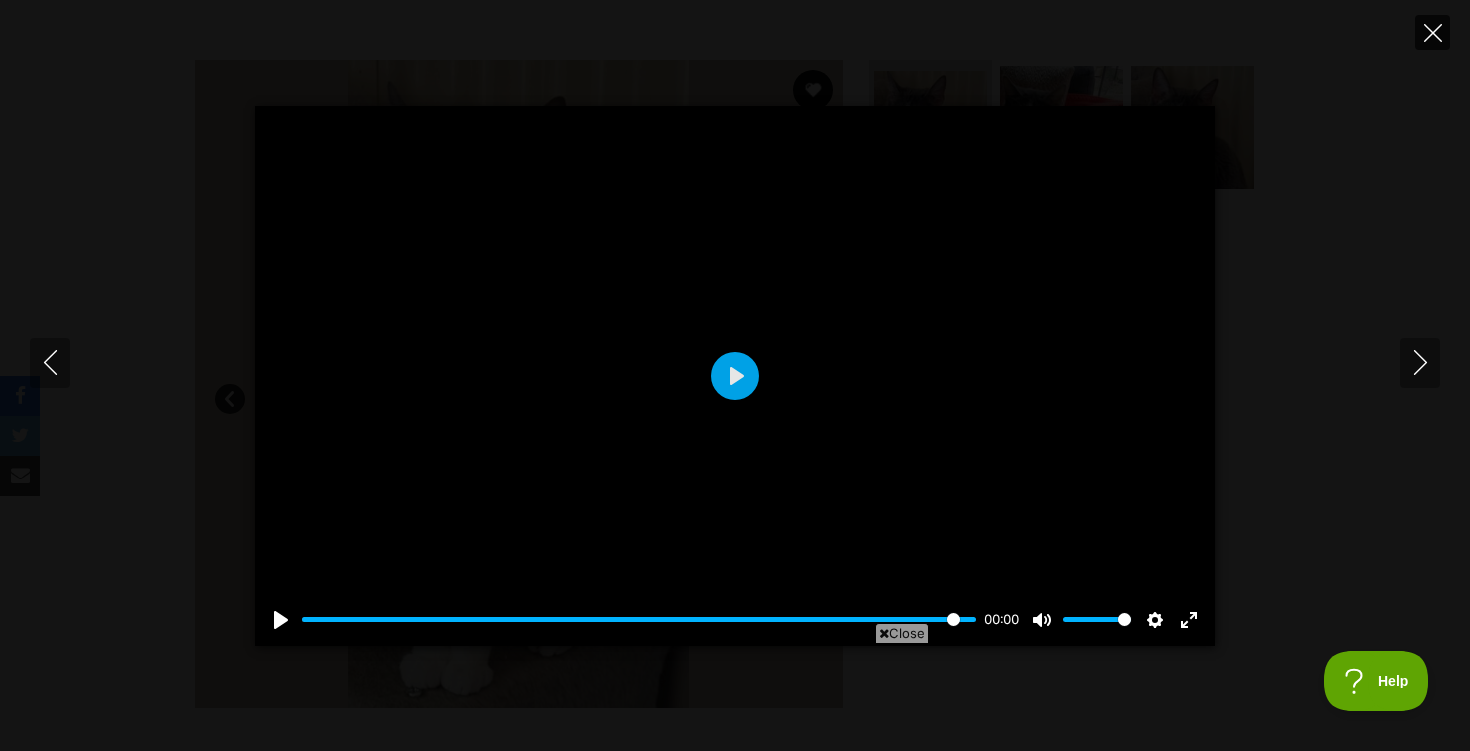 click 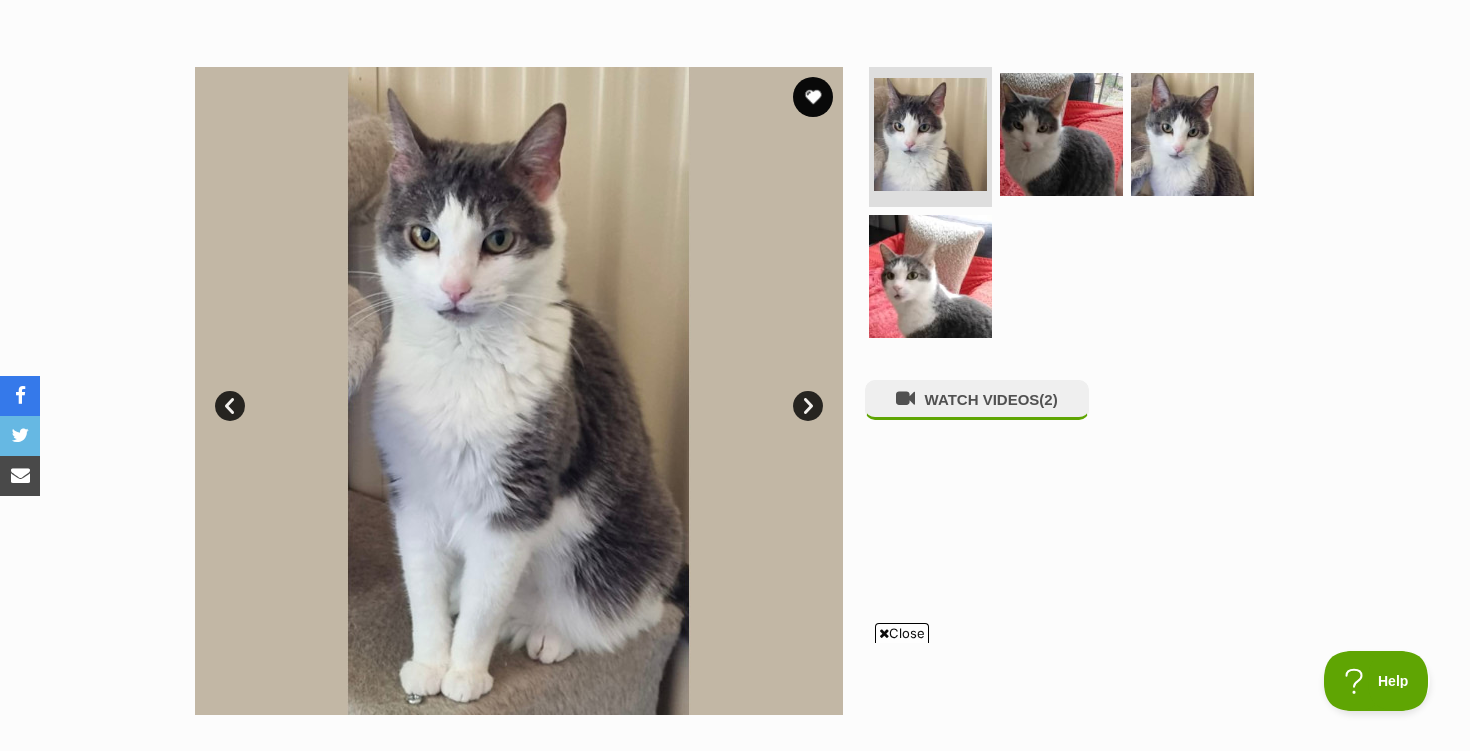 scroll, scrollTop: 345, scrollLeft: 0, axis: vertical 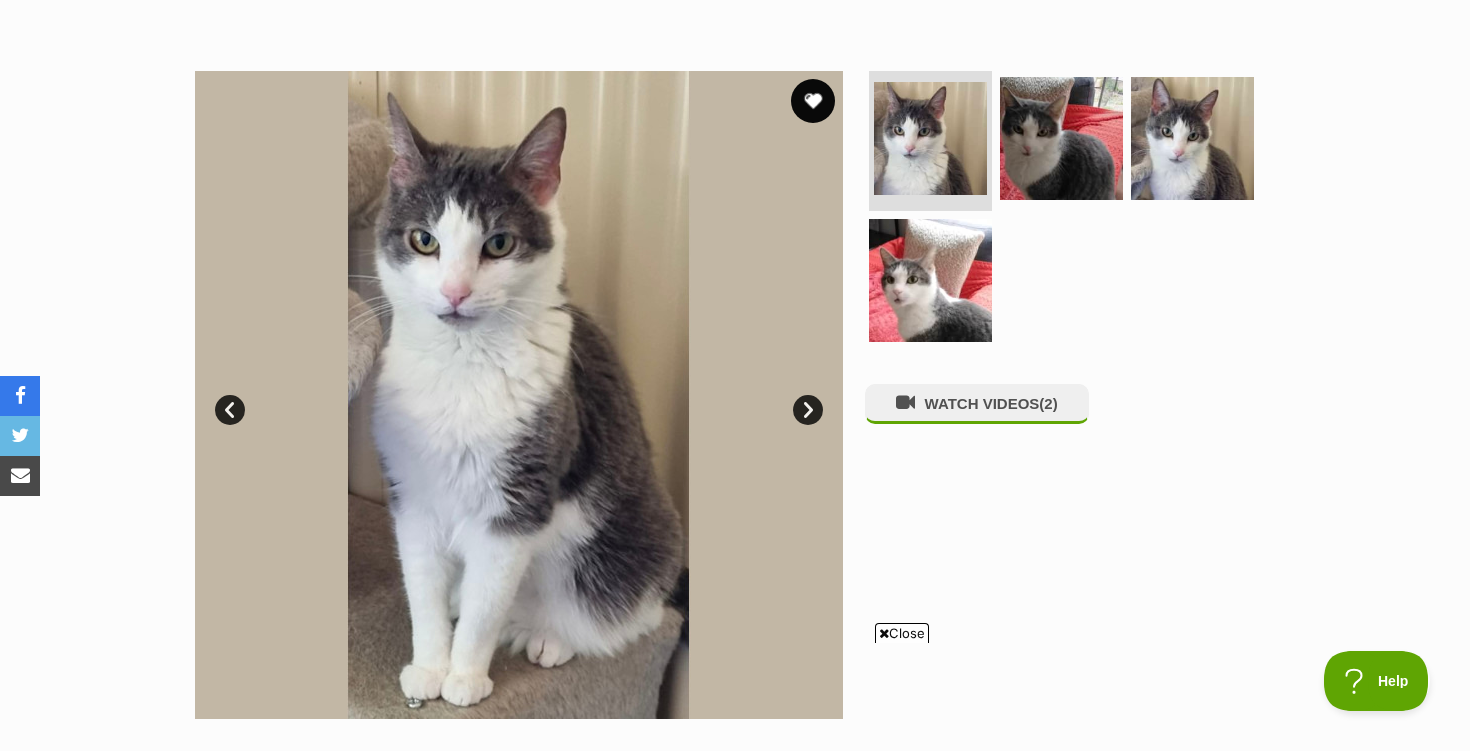 click at bounding box center (813, 101) 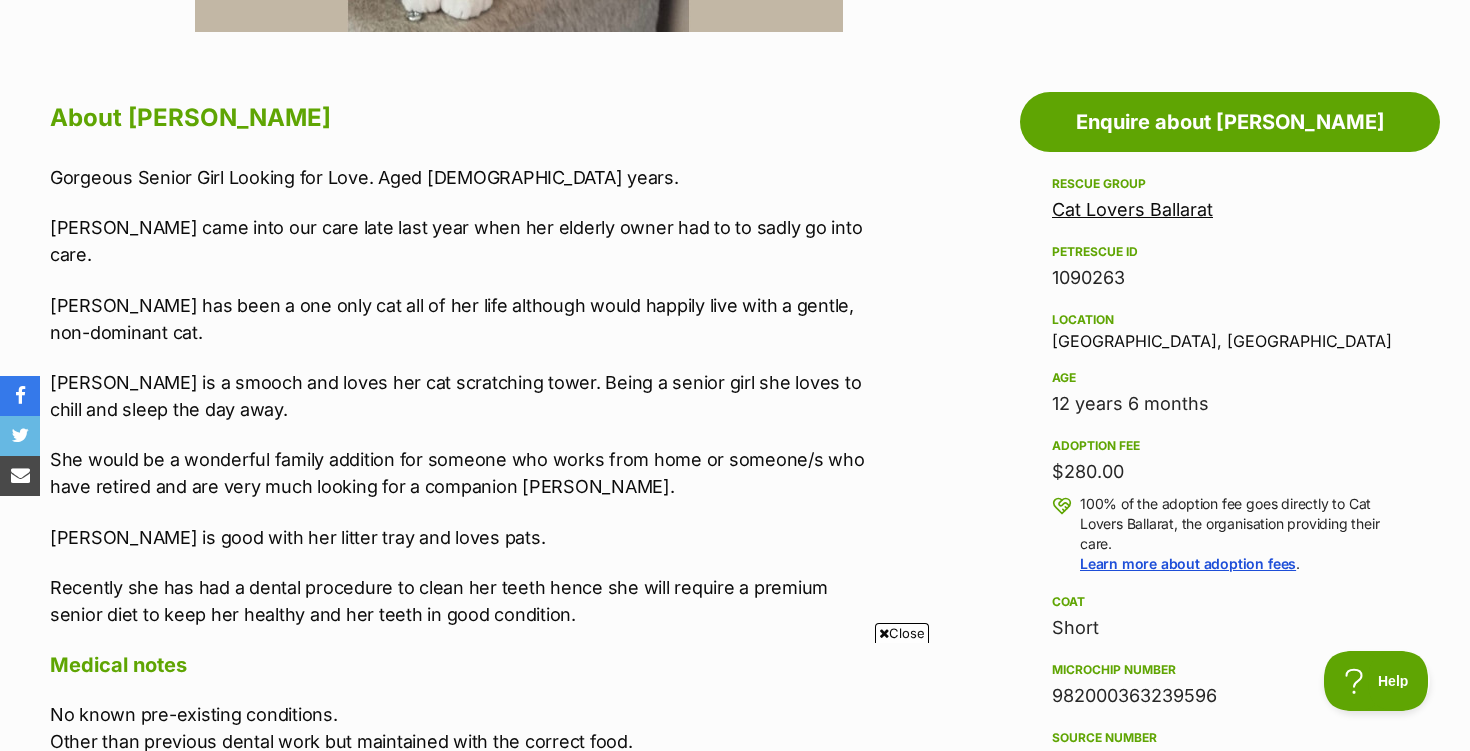 scroll, scrollTop: 1036, scrollLeft: 0, axis: vertical 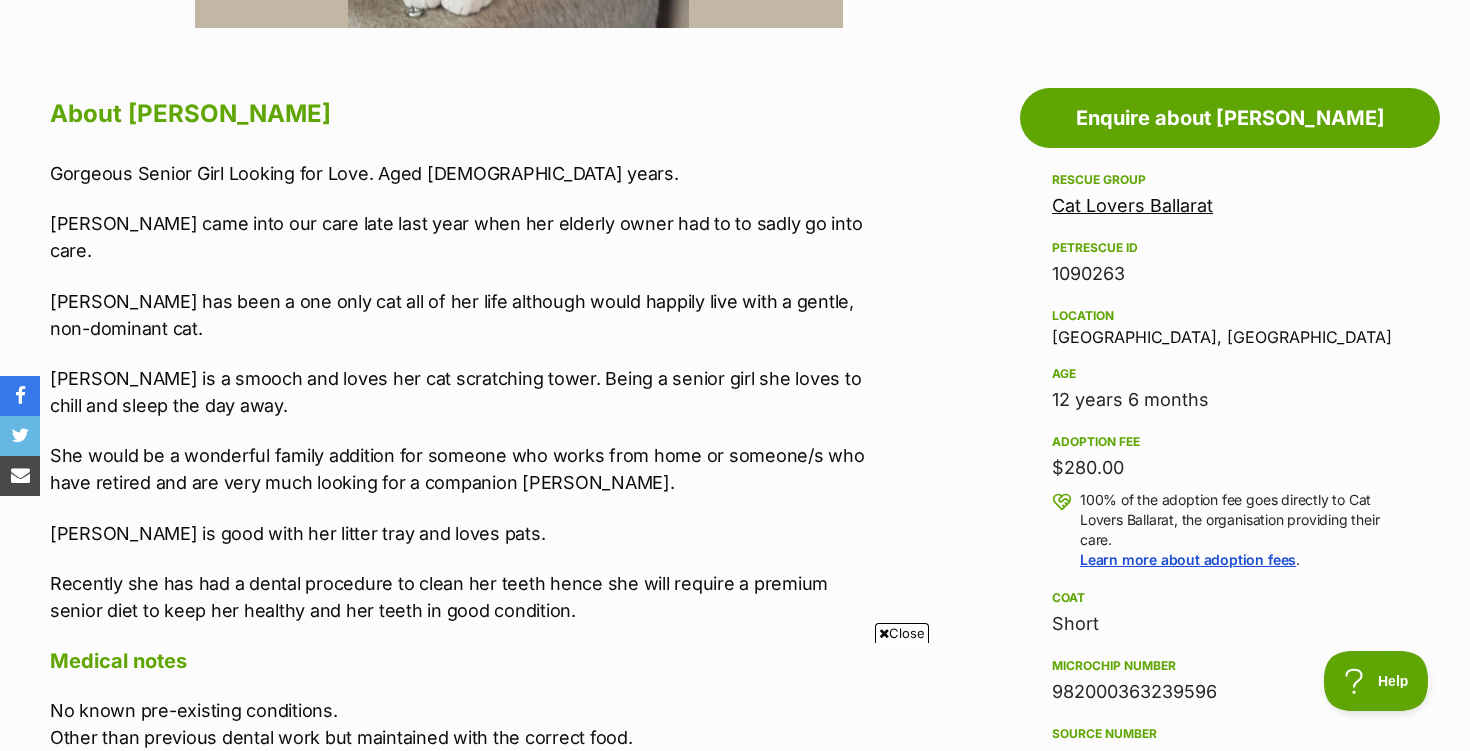click on "Cat Lovers Ballarat" at bounding box center (1132, 205) 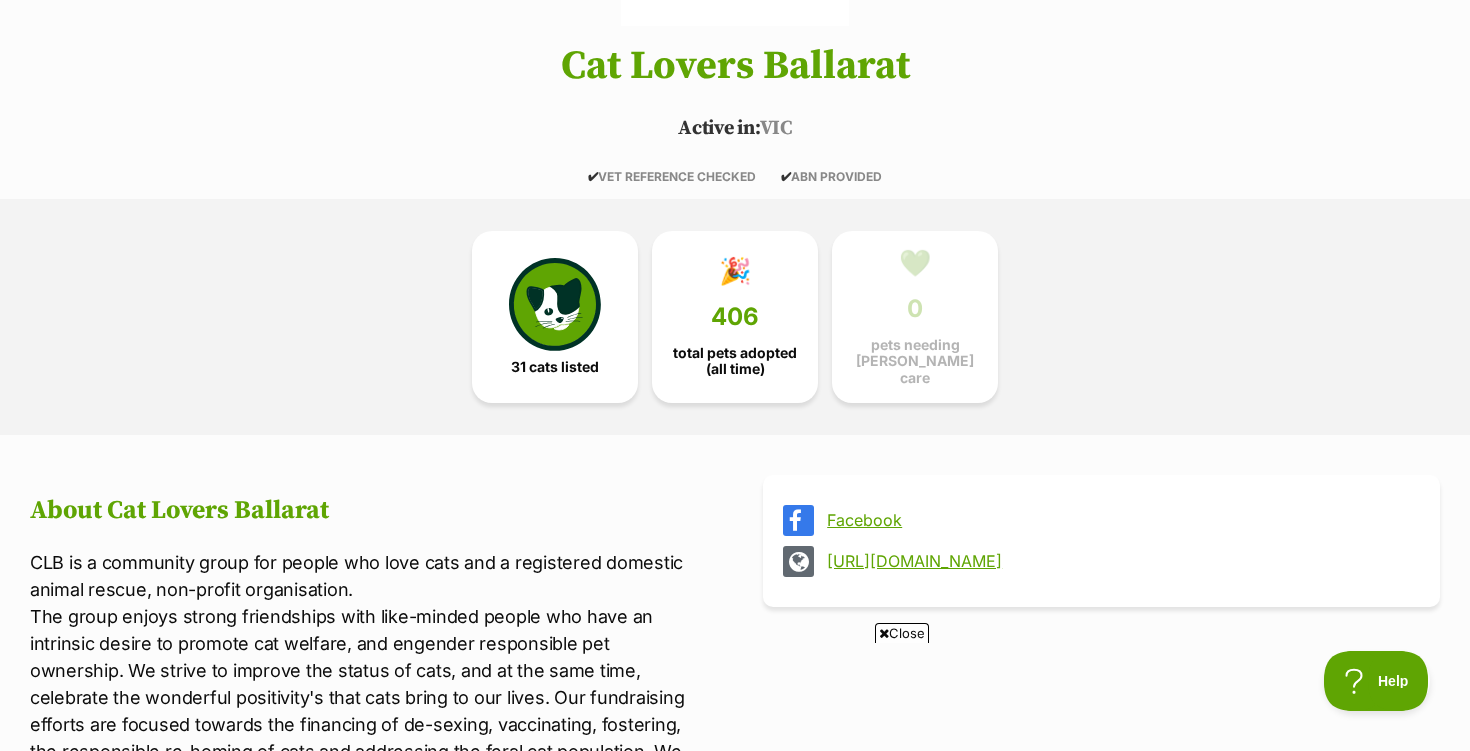 scroll, scrollTop: 329, scrollLeft: 0, axis: vertical 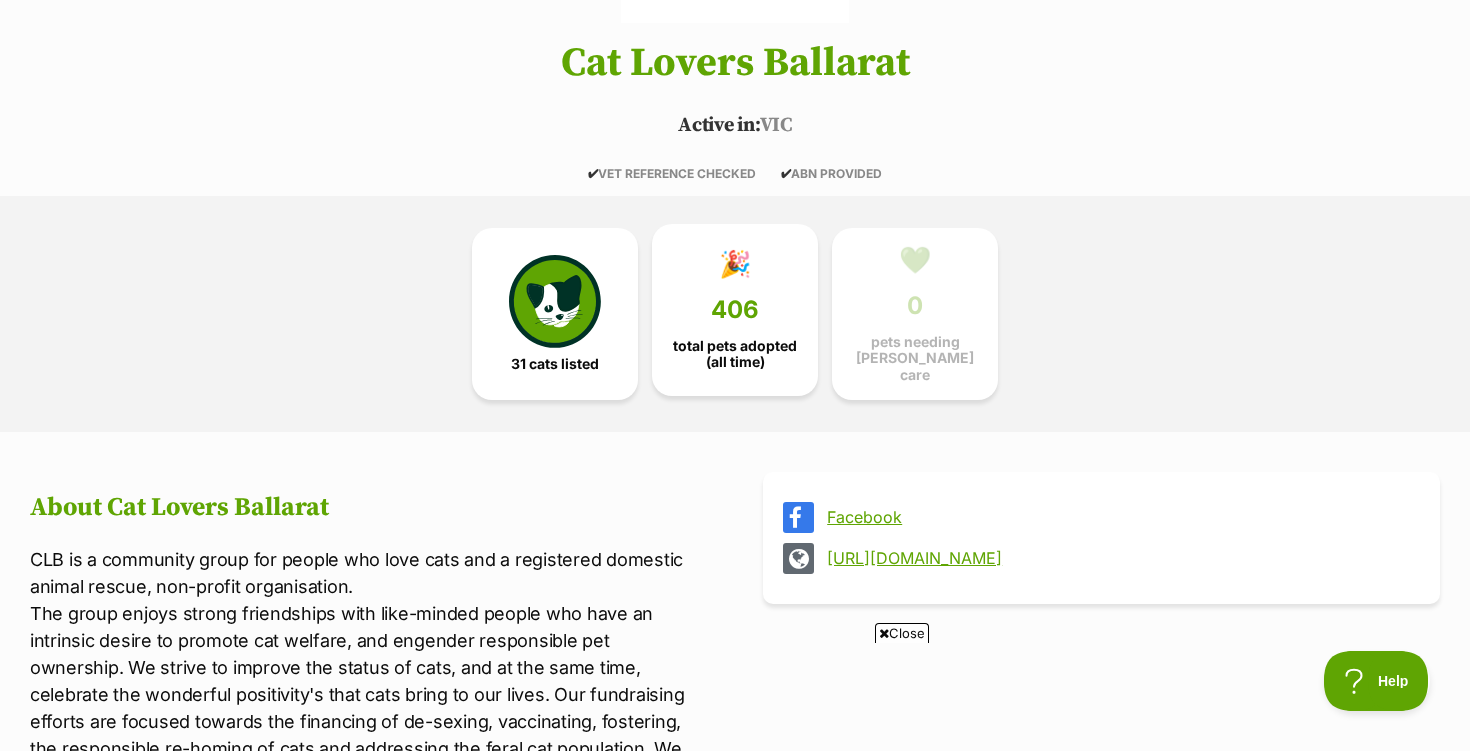 click on "🎉
406
total pets adopted (all time)" at bounding box center (735, 310) 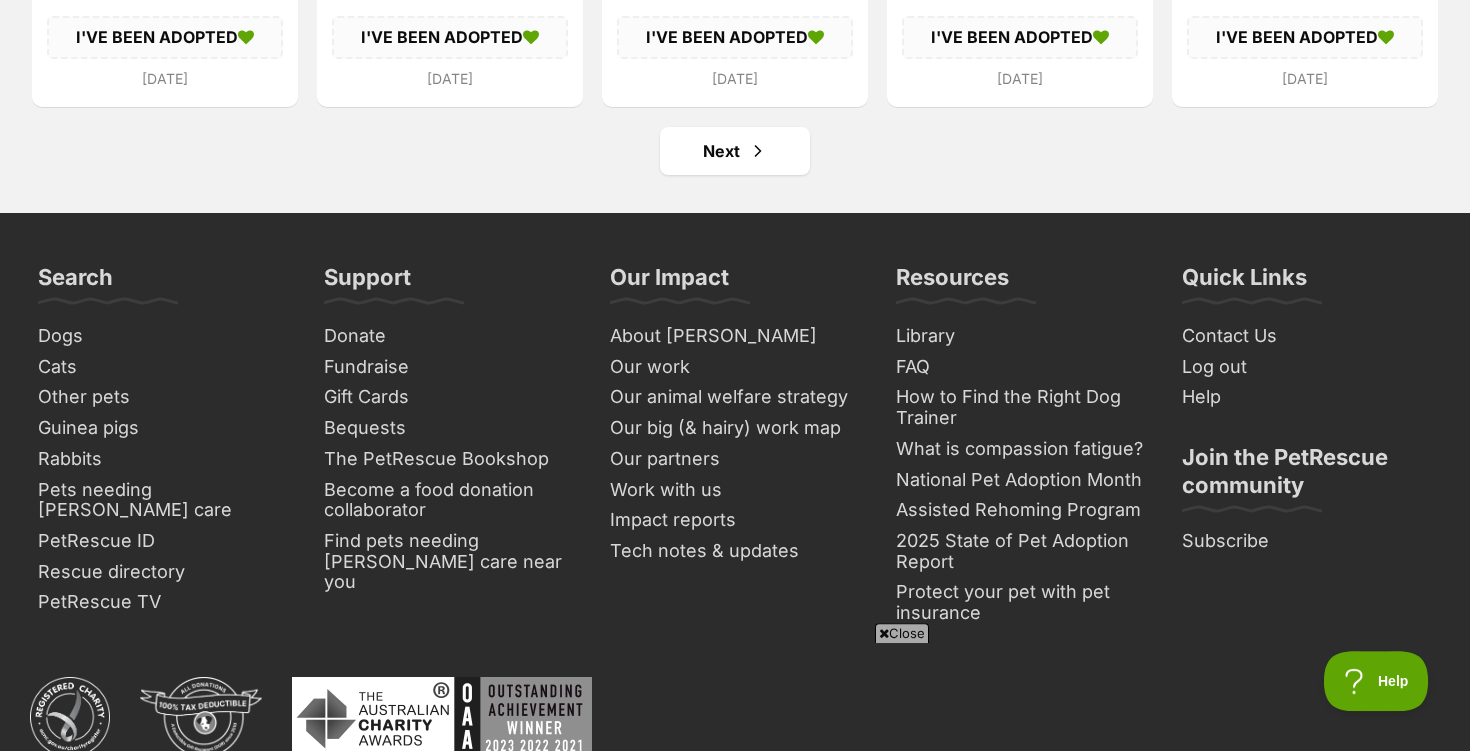 scroll, scrollTop: 7910, scrollLeft: 0, axis: vertical 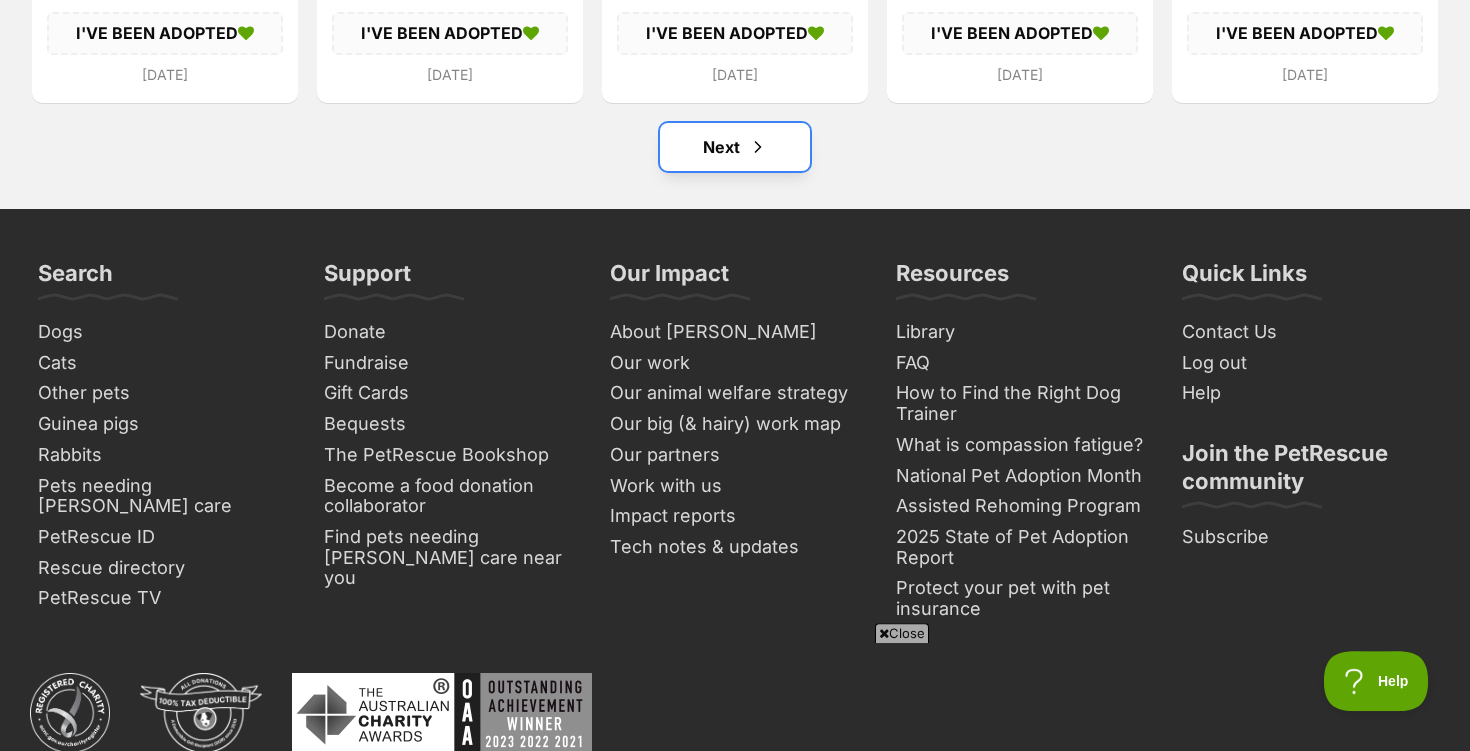 click on "Next" at bounding box center (735, 147) 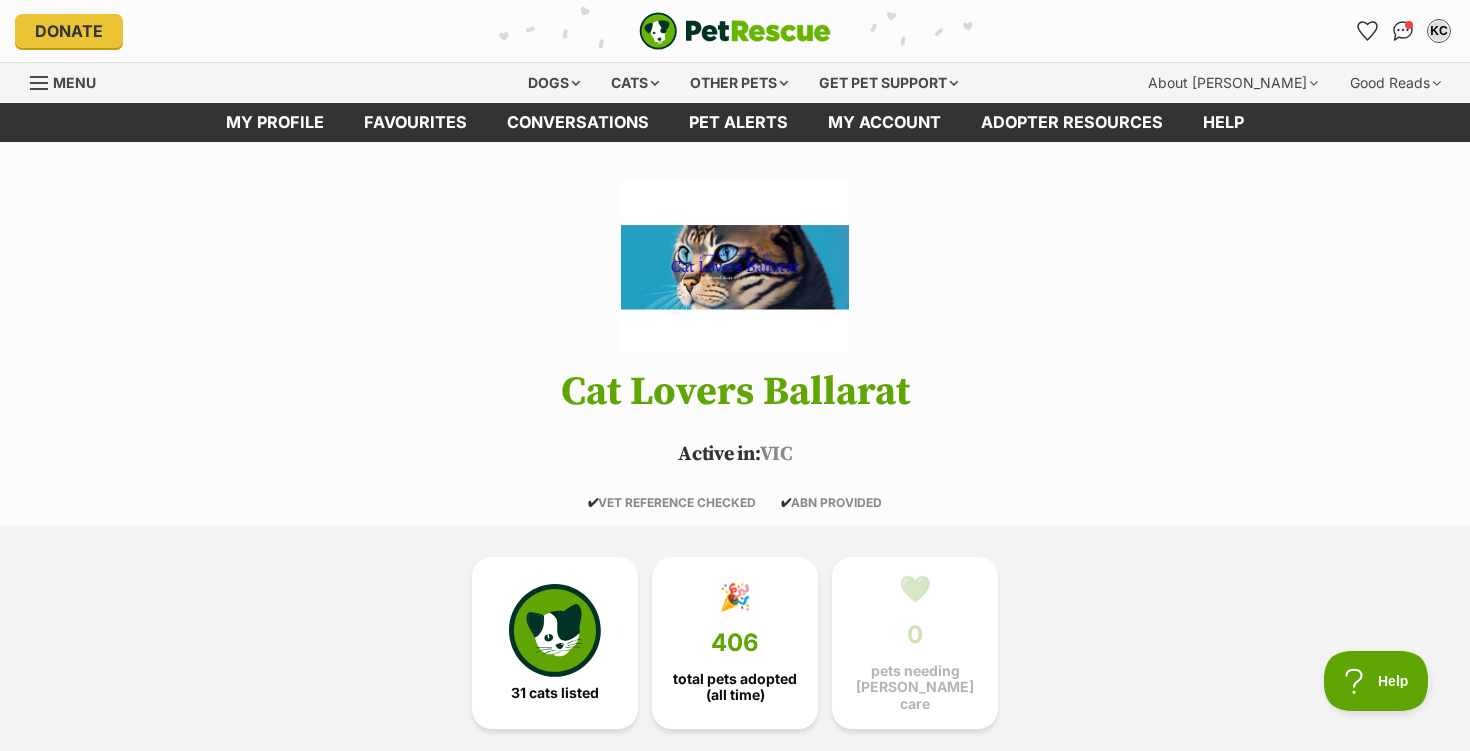 scroll, scrollTop: 0, scrollLeft: 0, axis: both 